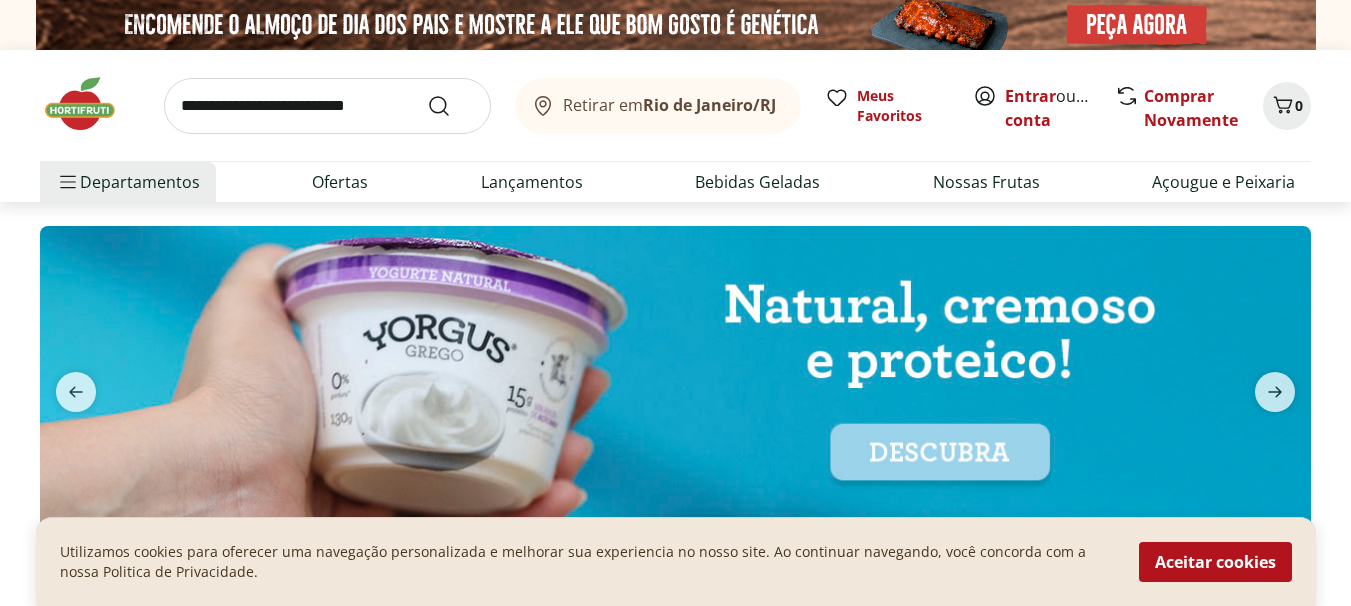 scroll, scrollTop: 0, scrollLeft: 0, axis: both 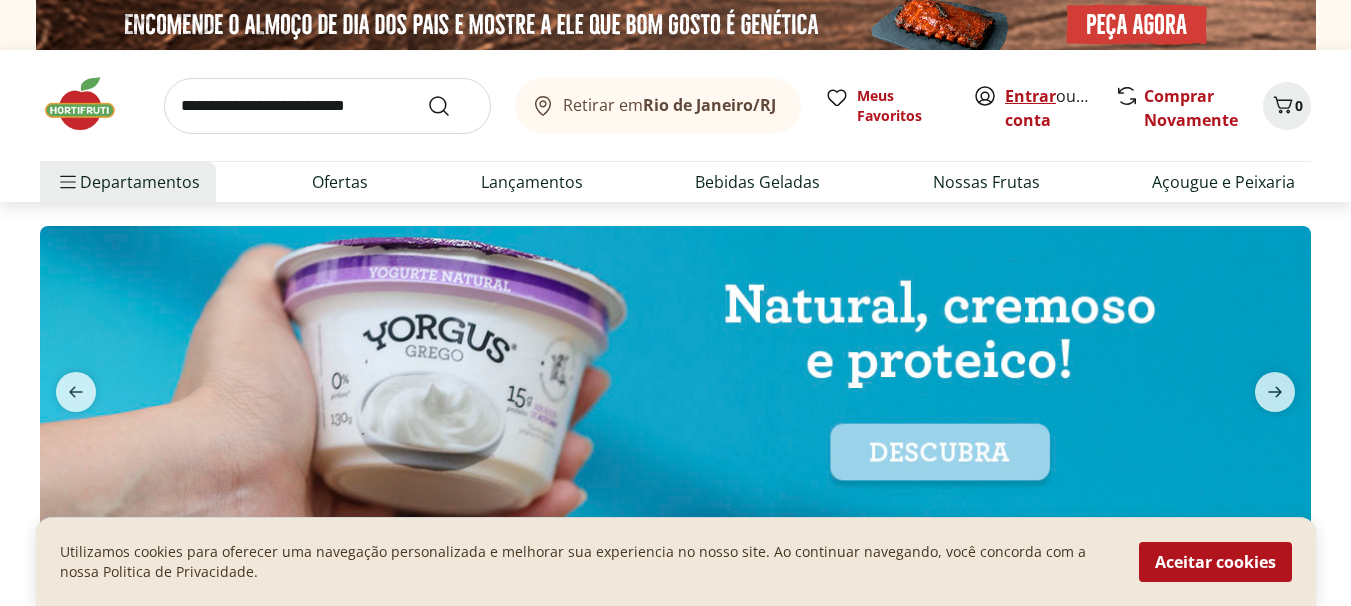 click on "Entrar" at bounding box center (1030, 96) 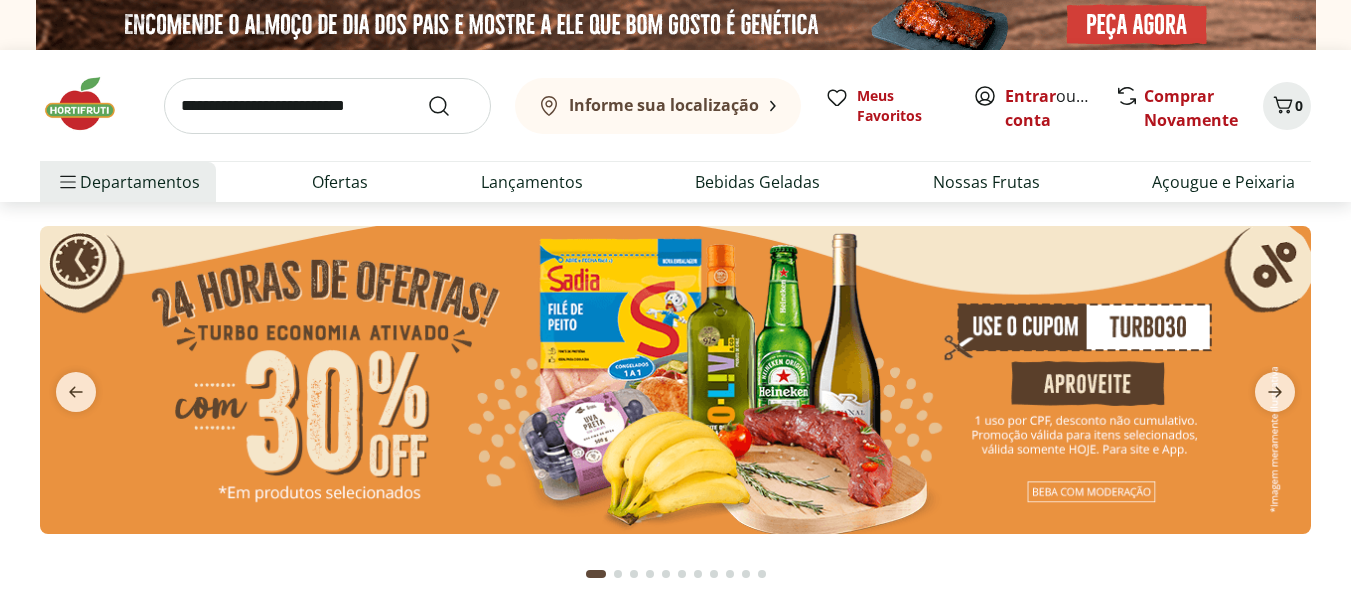 scroll, scrollTop: 0, scrollLeft: 0, axis: both 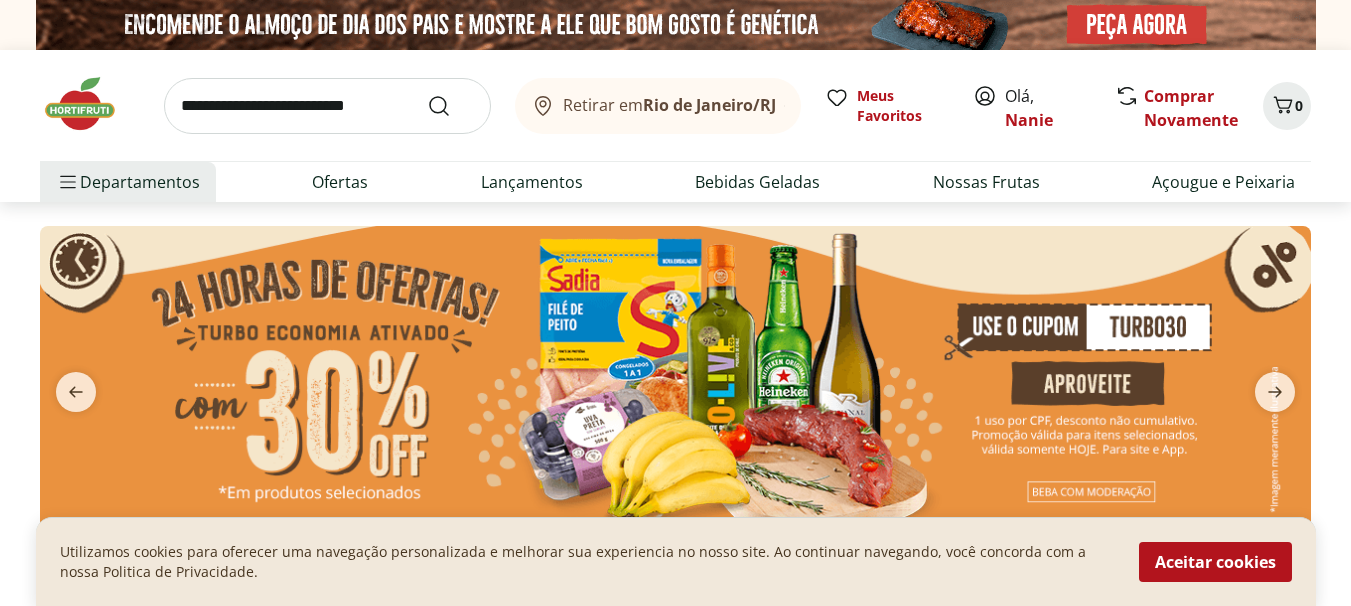 click at bounding box center [327, 106] 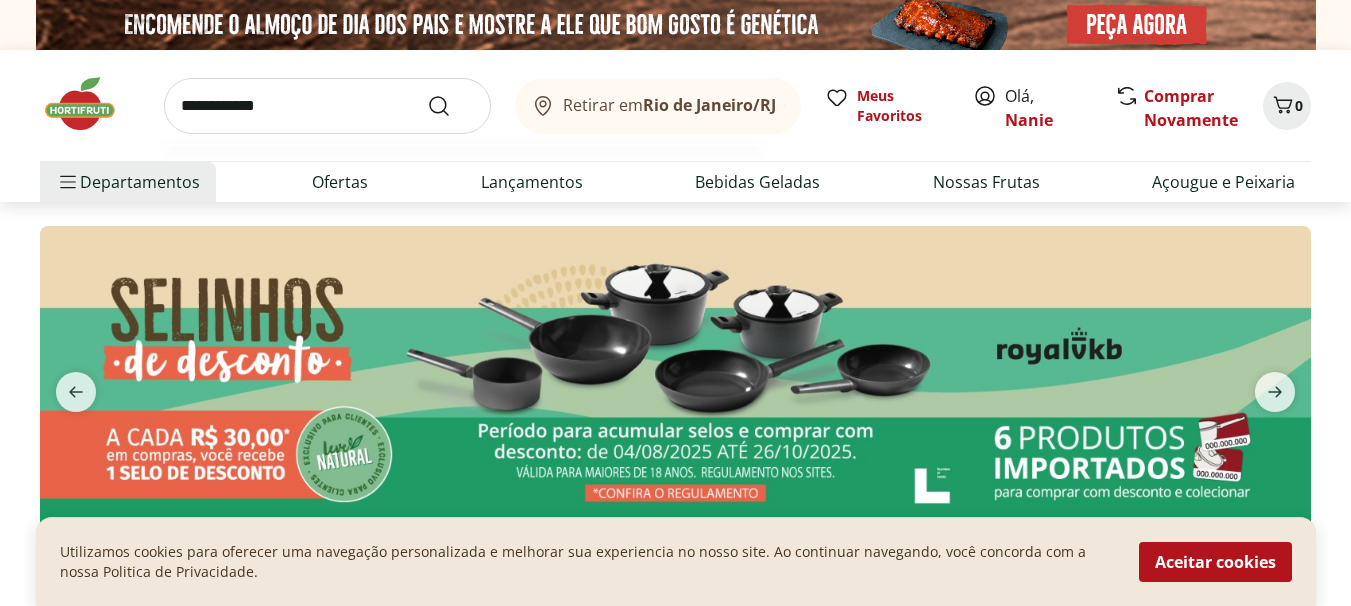type on "**********" 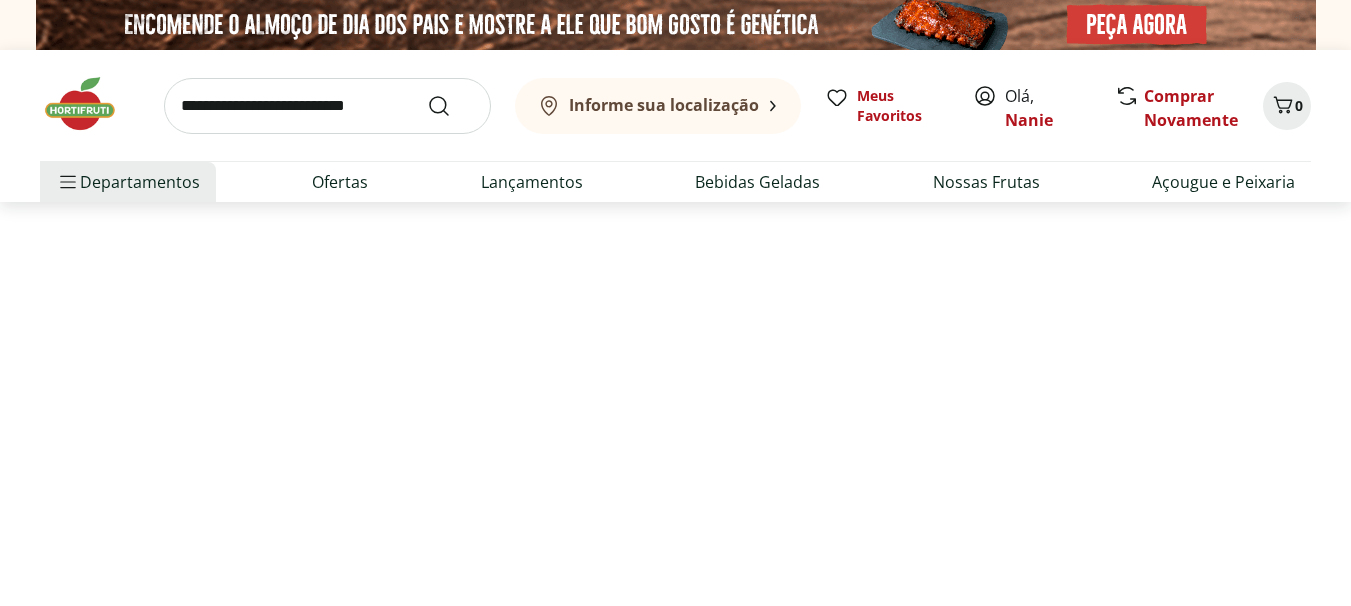 select on "**********" 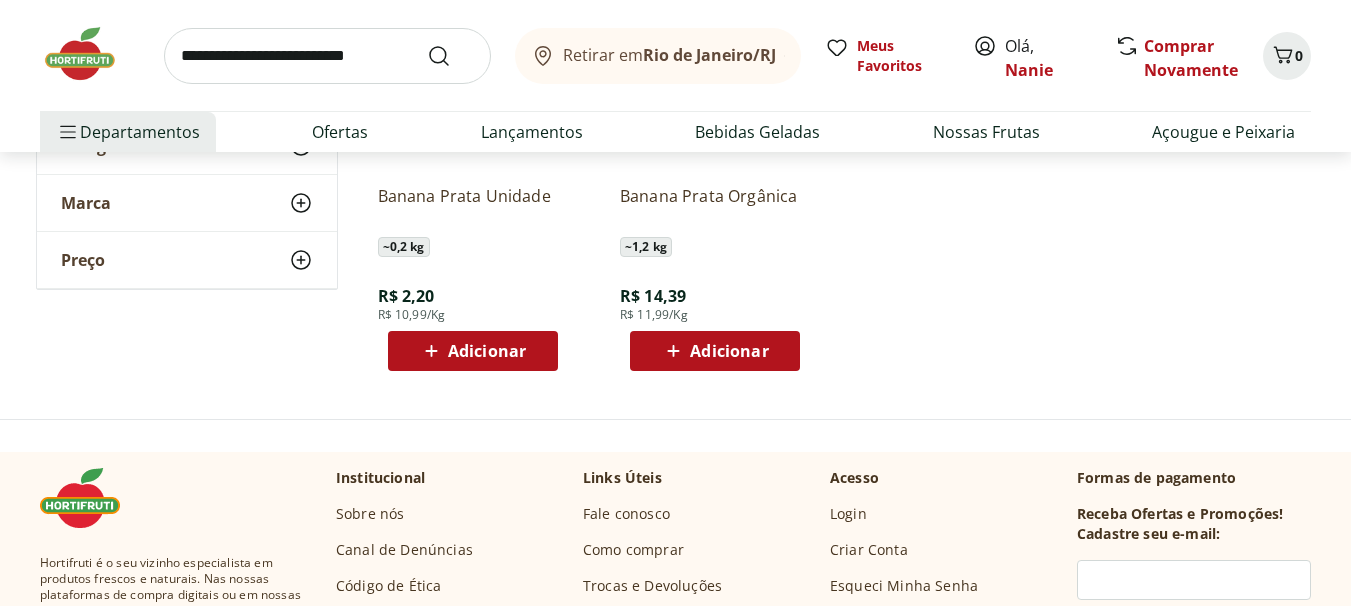 scroll, scrollTop: 400, scrollLeft: 0, axis: vertical 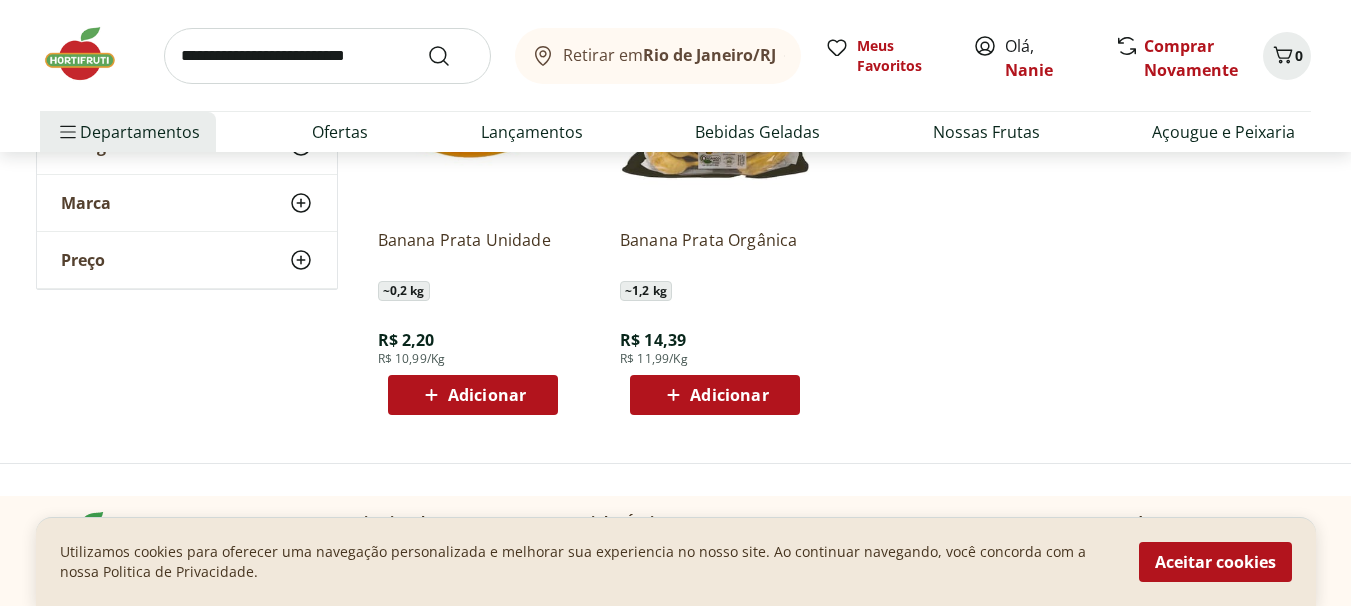 click on "Adicionar" at bounding box center [487, 395] 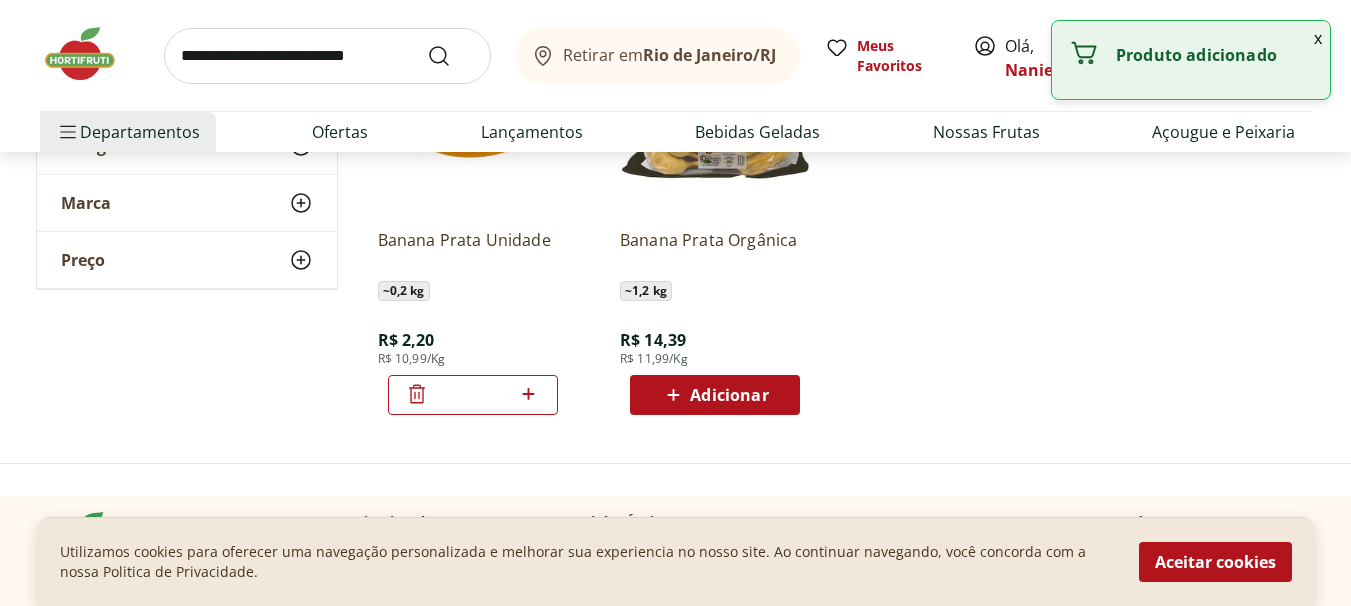 click 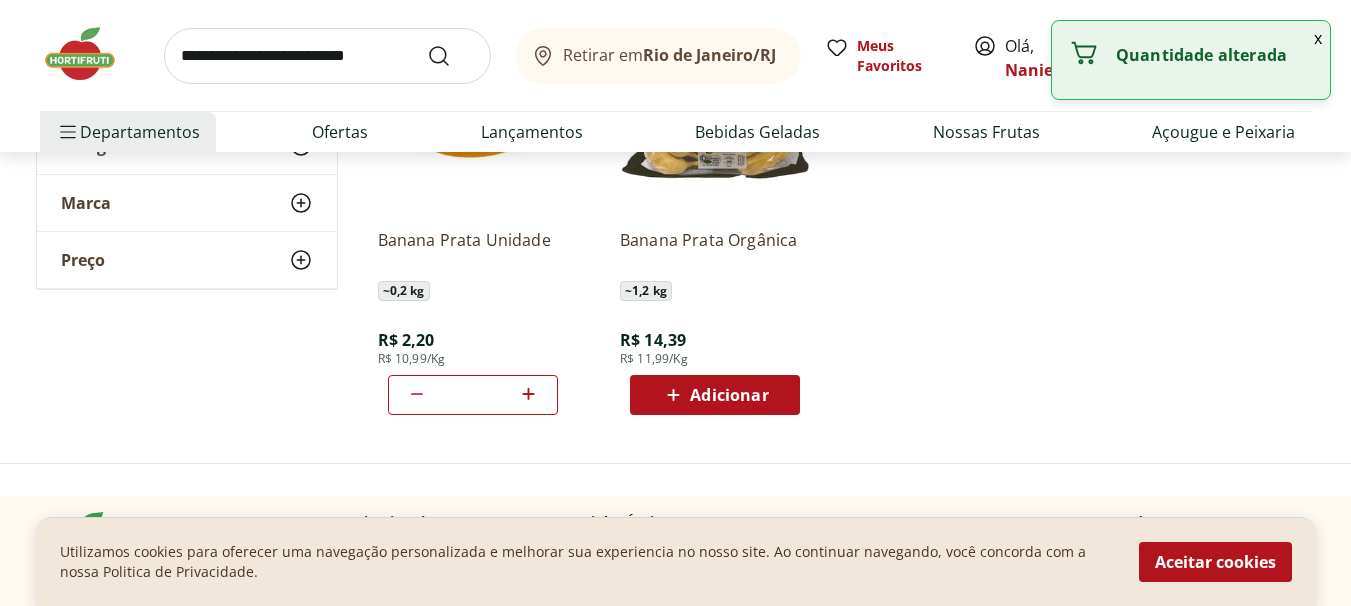 click 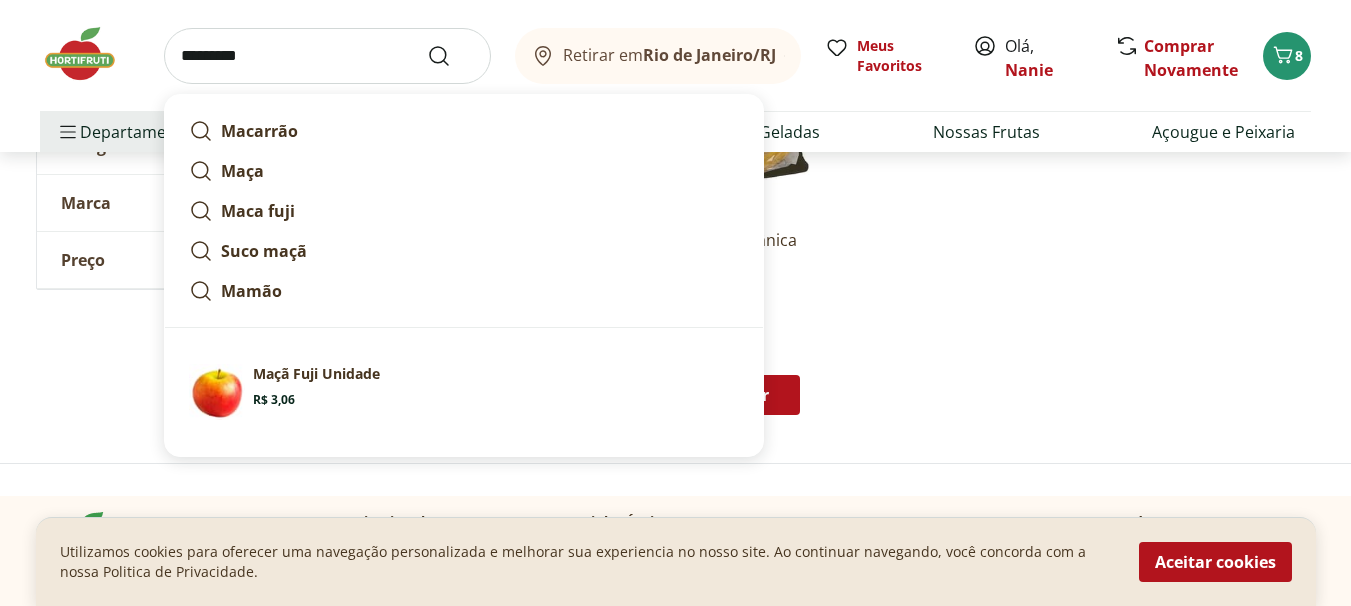 type on "*********" 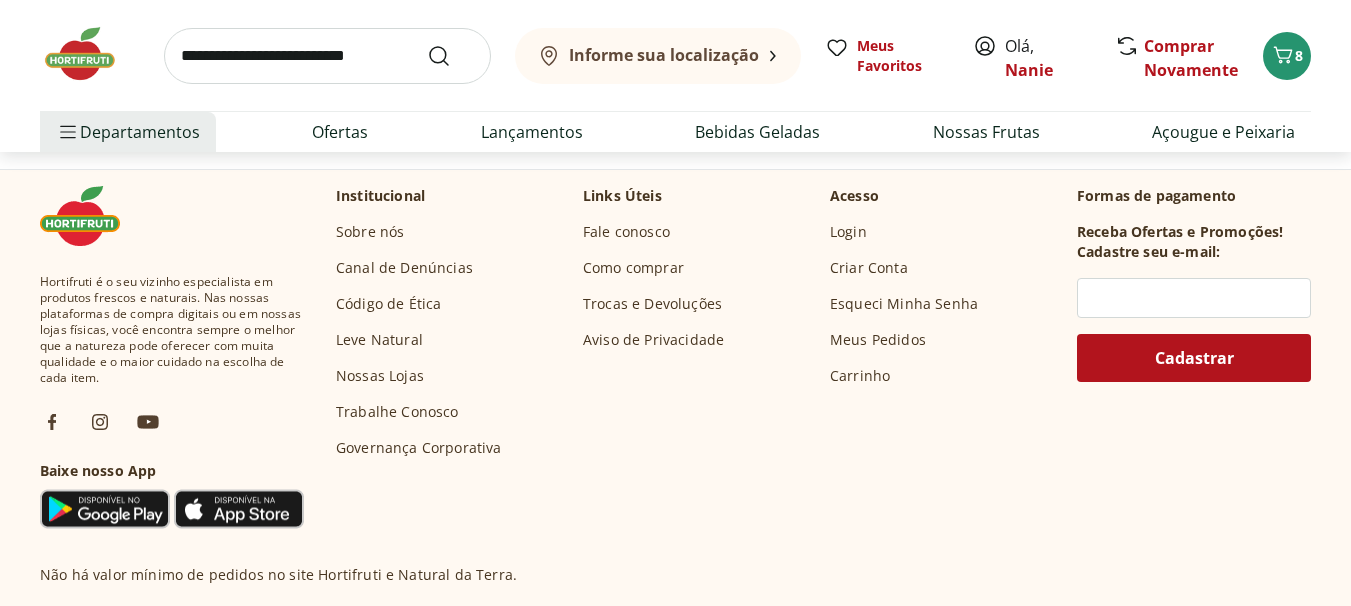 scroll, scrollTop: 0, scrollLeft: 0, axis: both 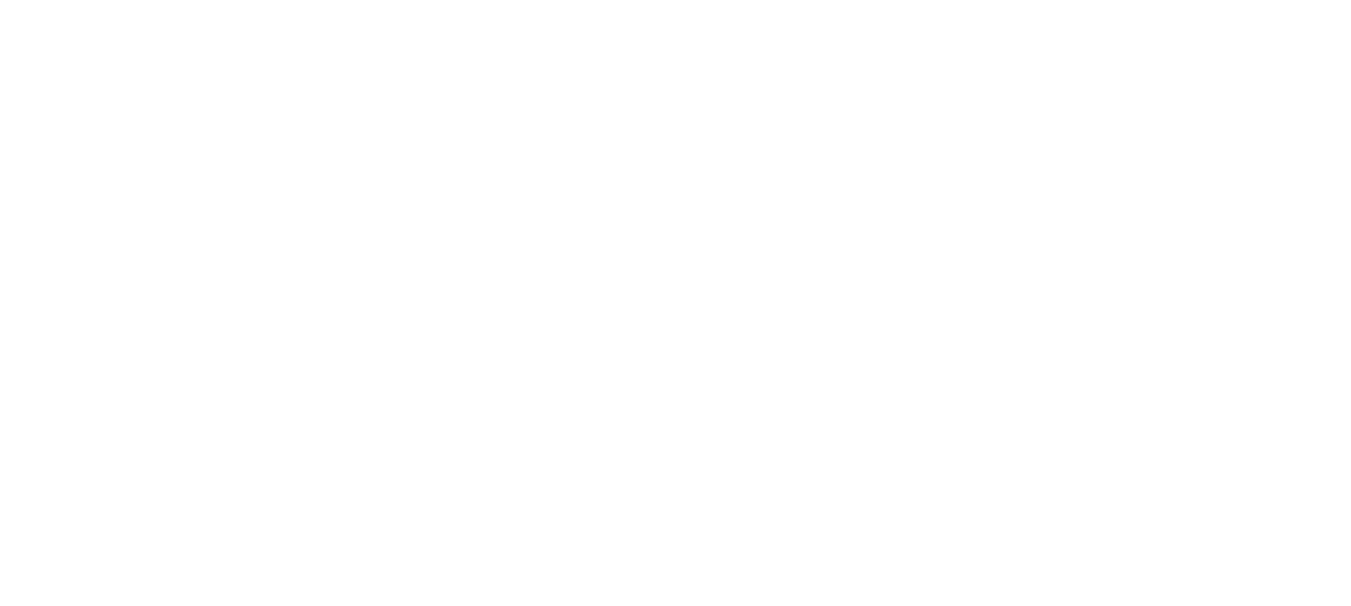 select on "**********" 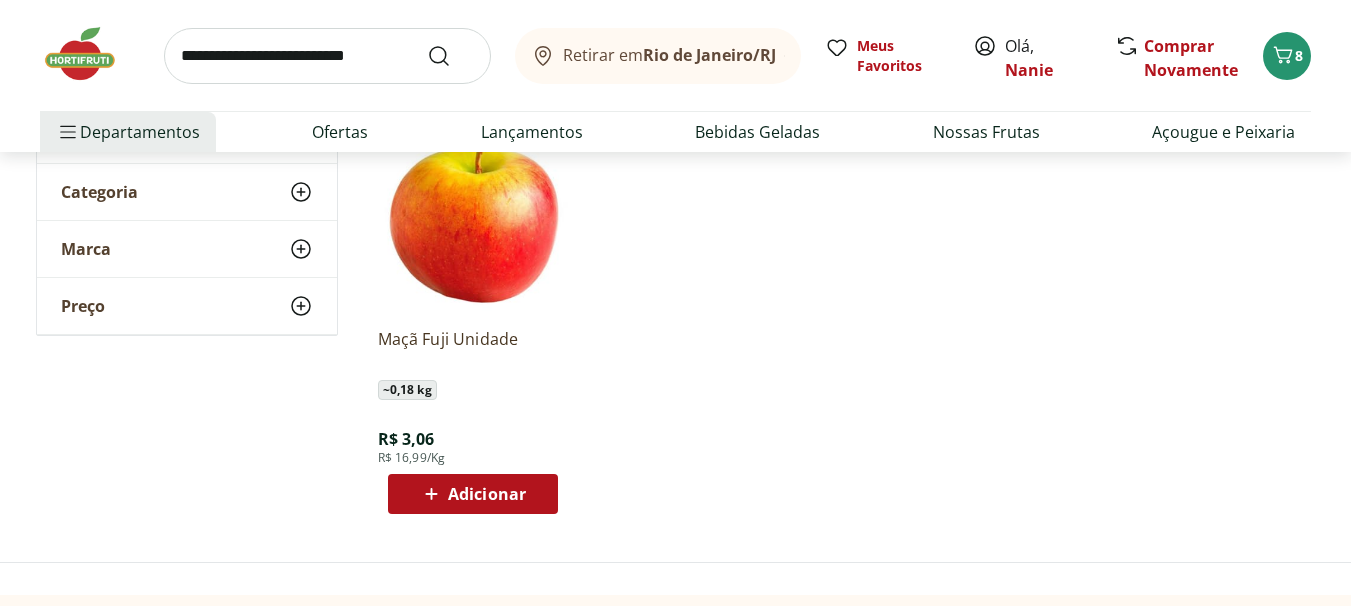 scroll, scrollTop: 300, scrollLeft: 0, axis: vertical 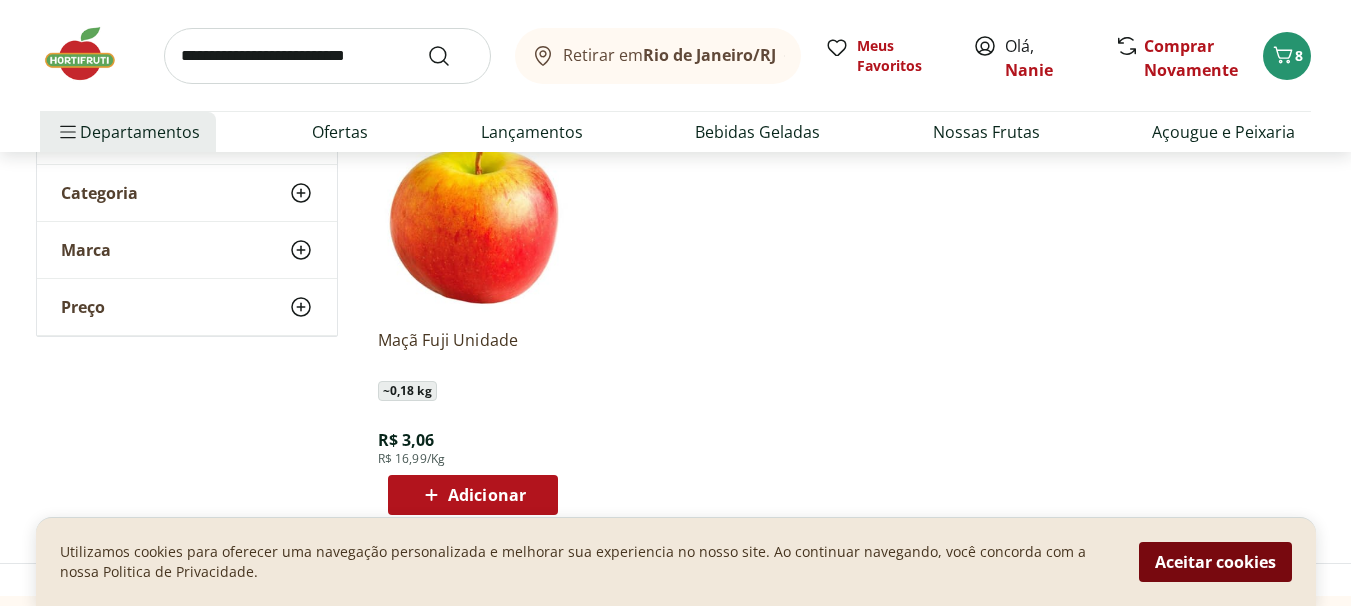 click on "Aceitar cookies" at bounding box center (1215, 562) 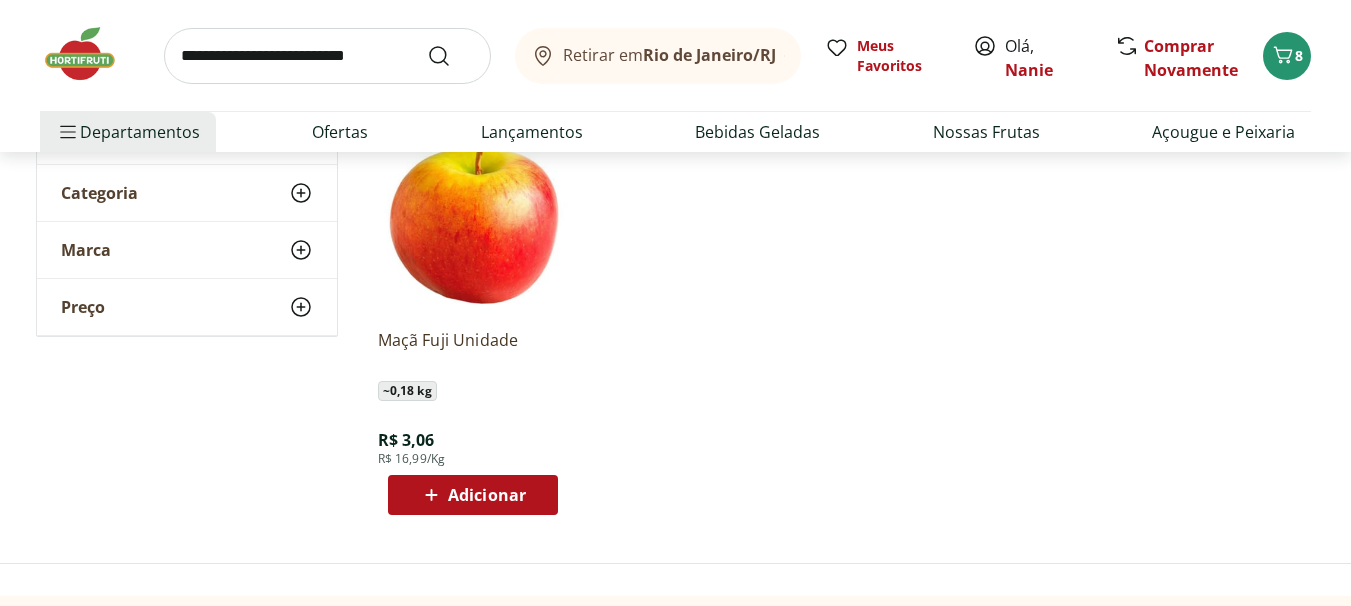 click on "Adicionar" at bounding box center [487, 495] 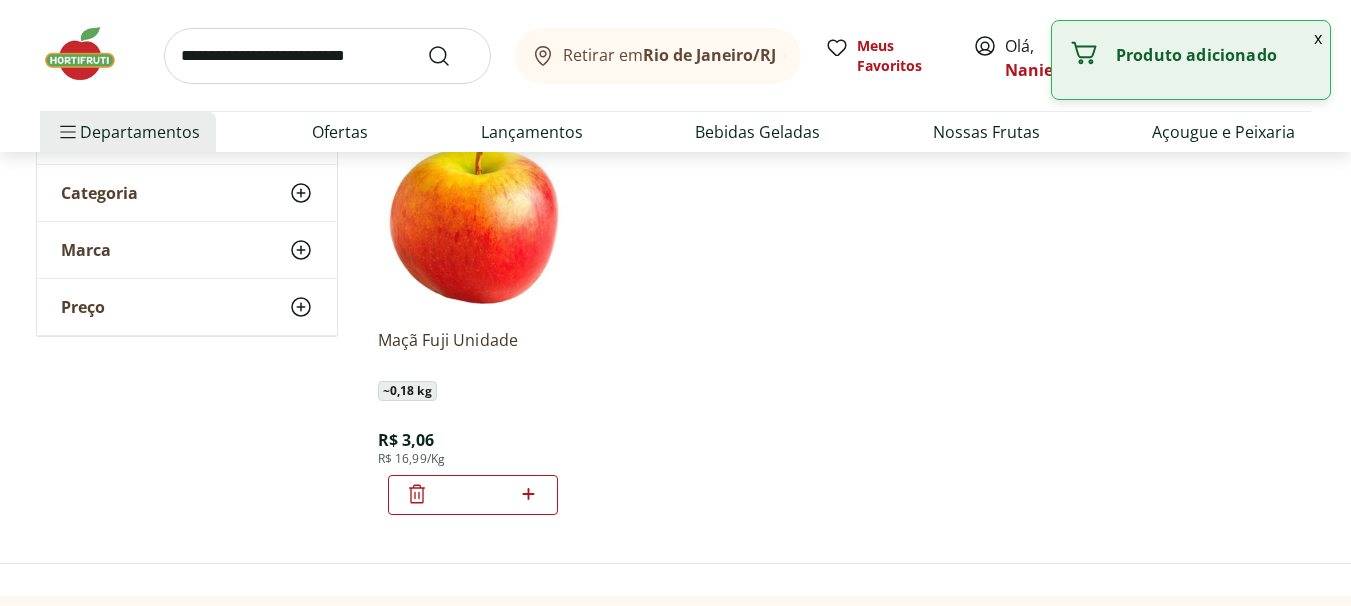 click 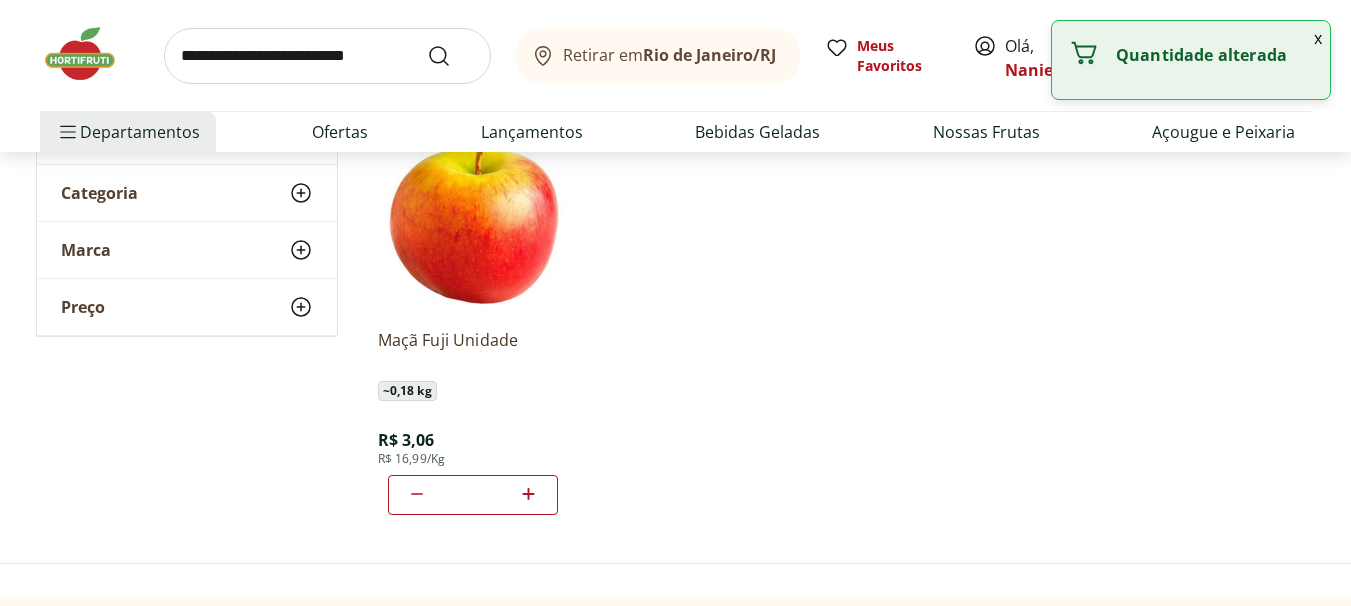 click 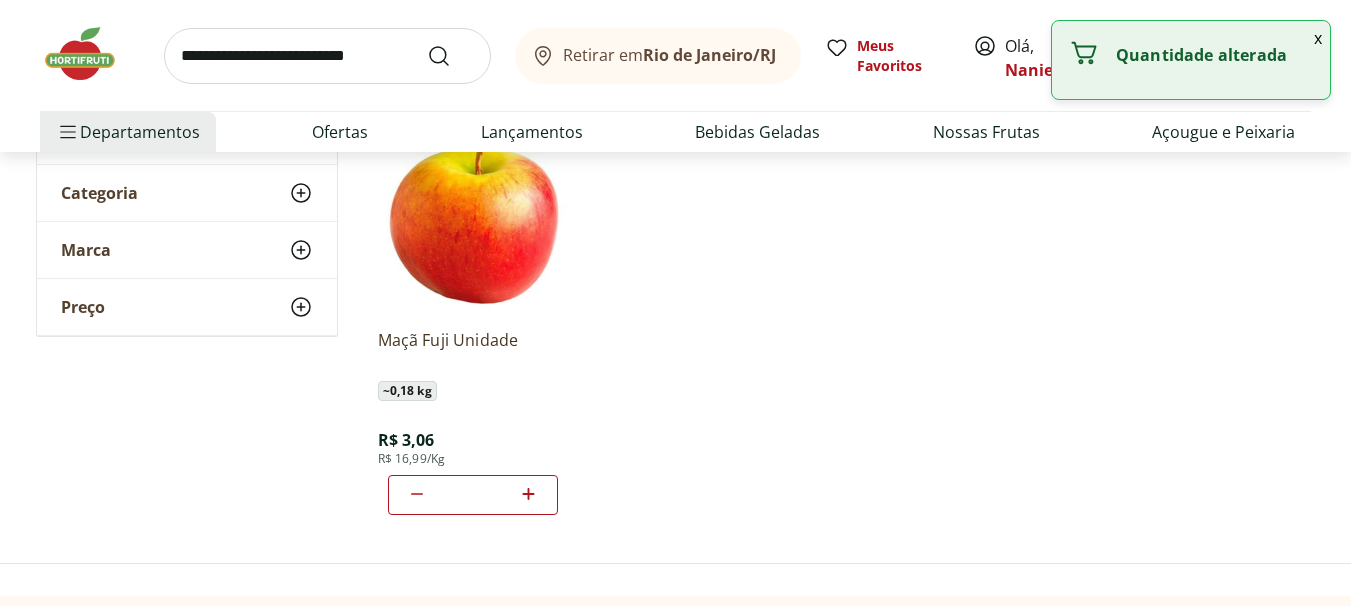 click 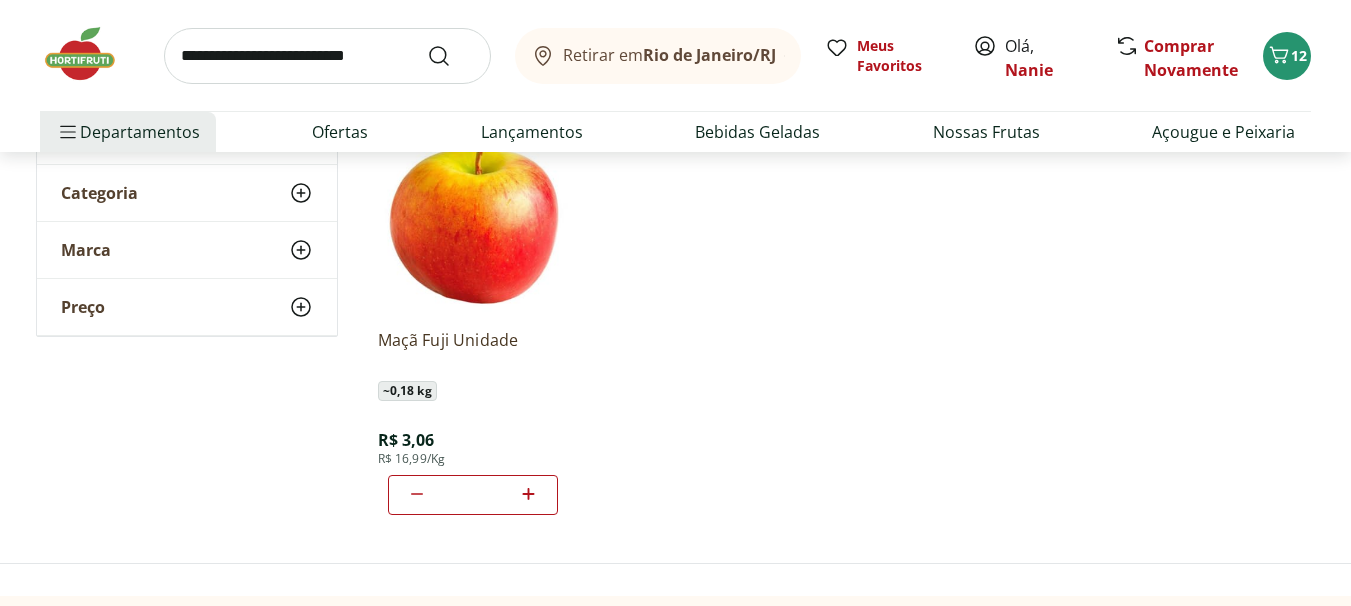 click 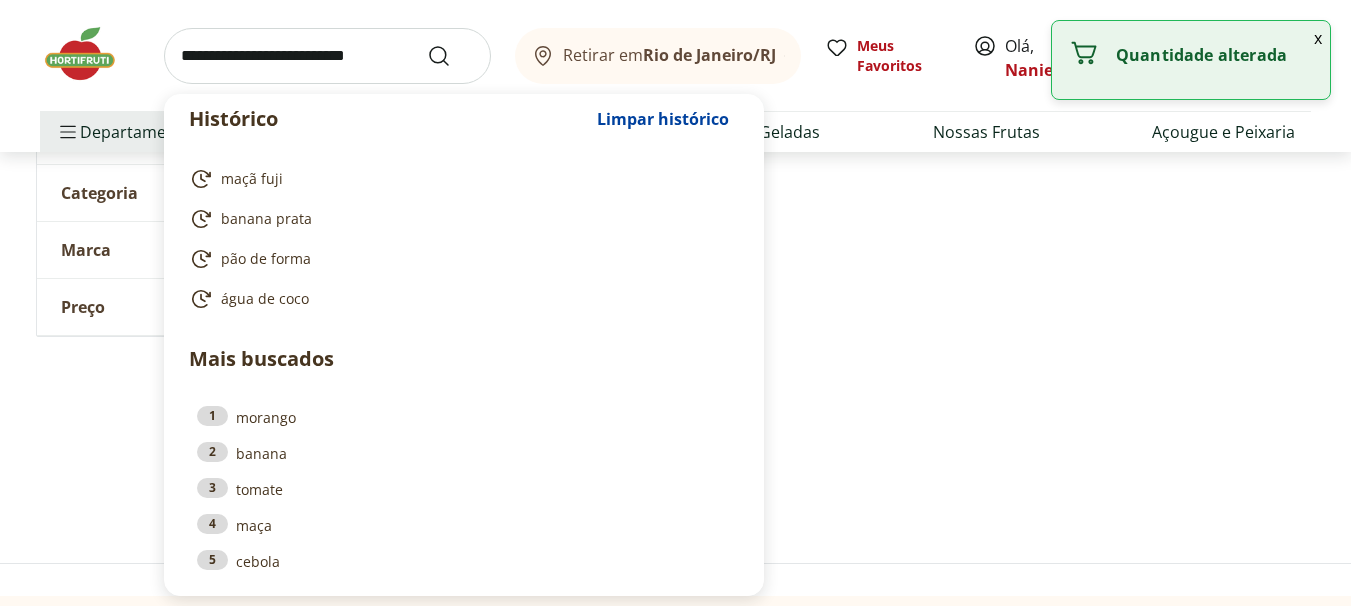 click at bounding box center (327, 56) 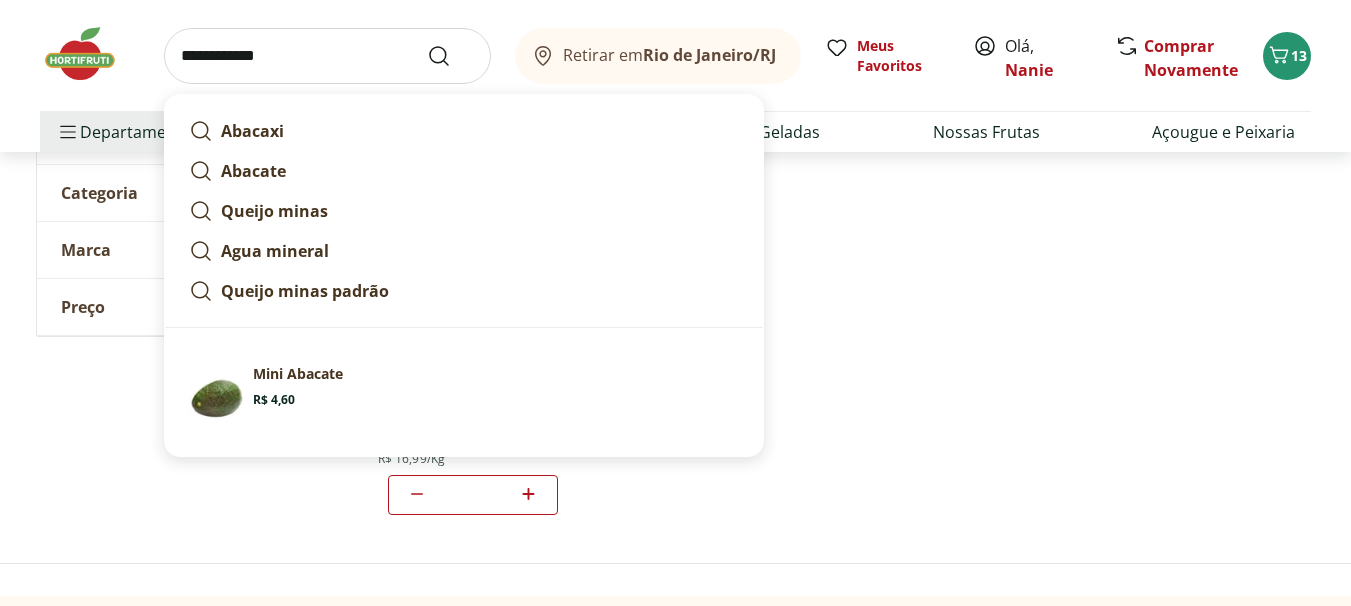 type on "**********" 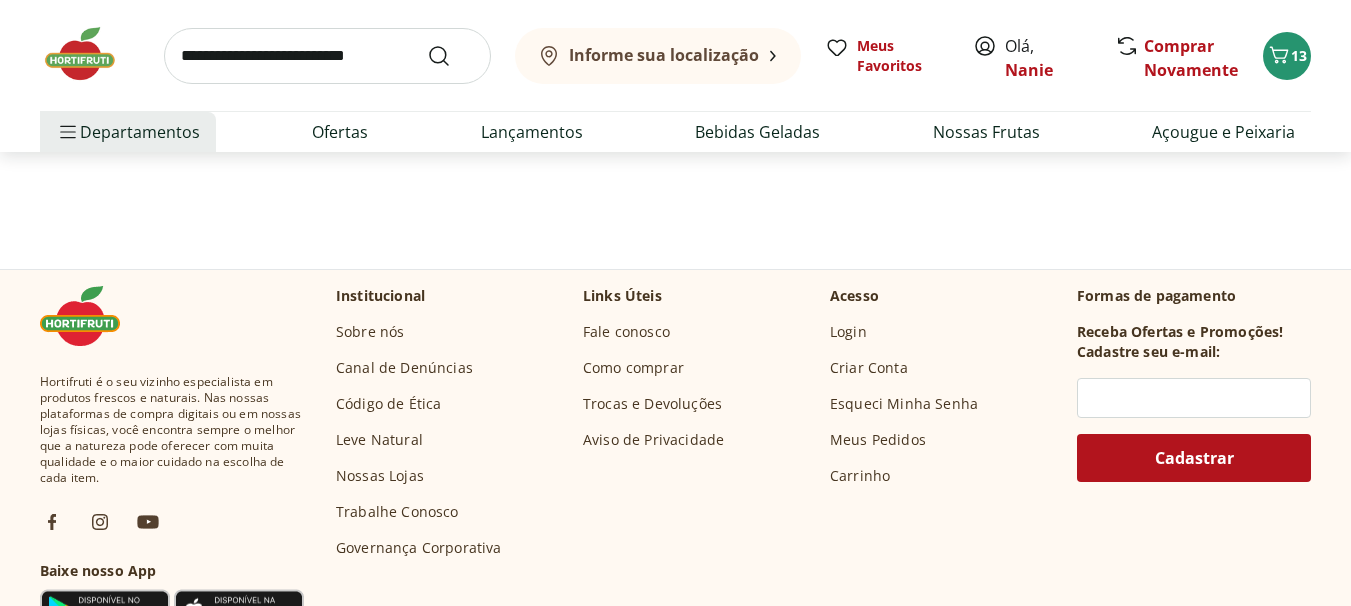 scroll, scrollTop: 0, scrollLeft: 0, axis: both 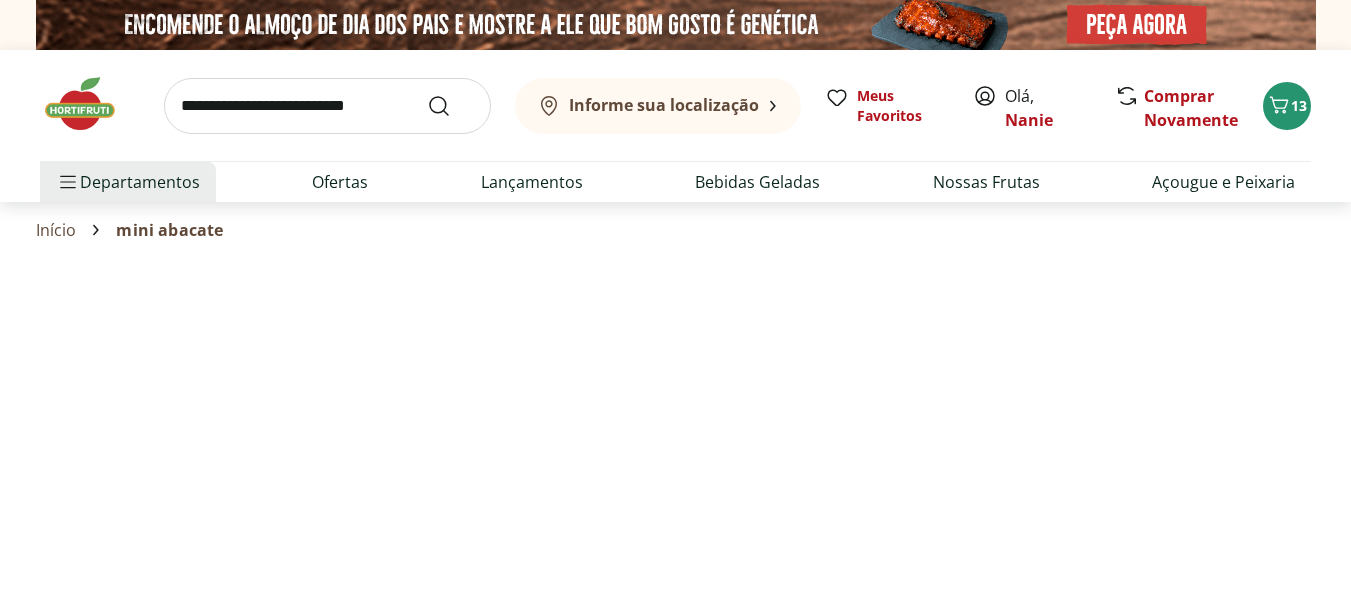 select on "**********" 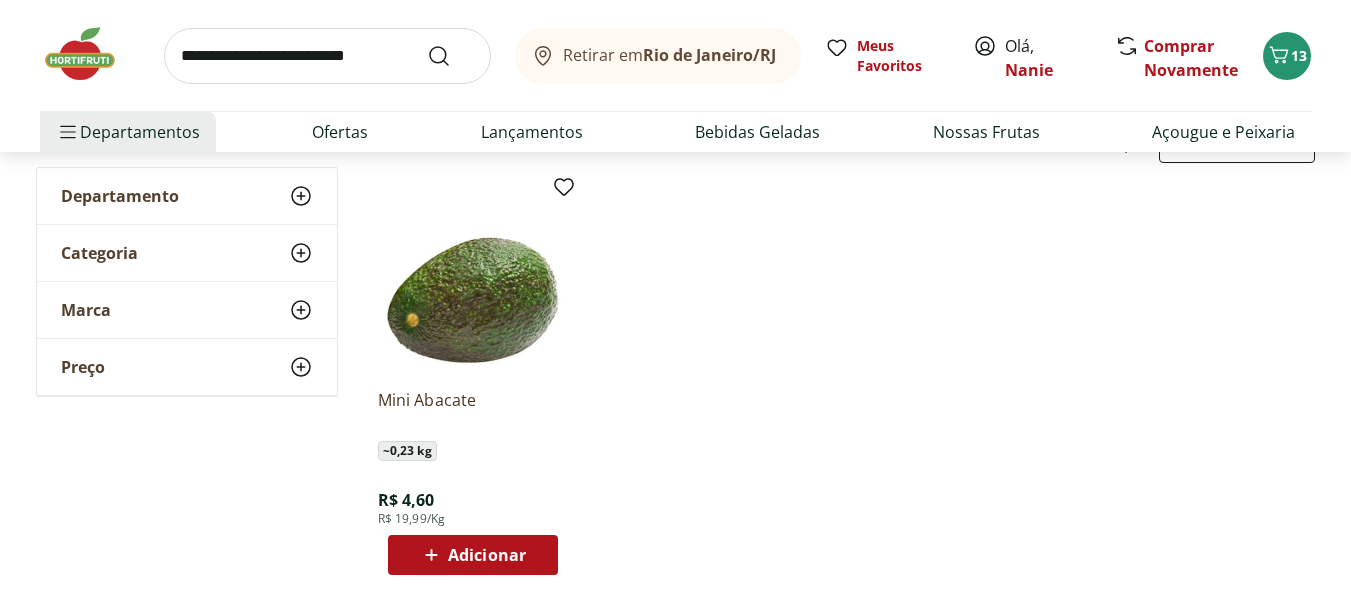scroll, scrollTop: 400, scrollLeft: 0, axis: vertical 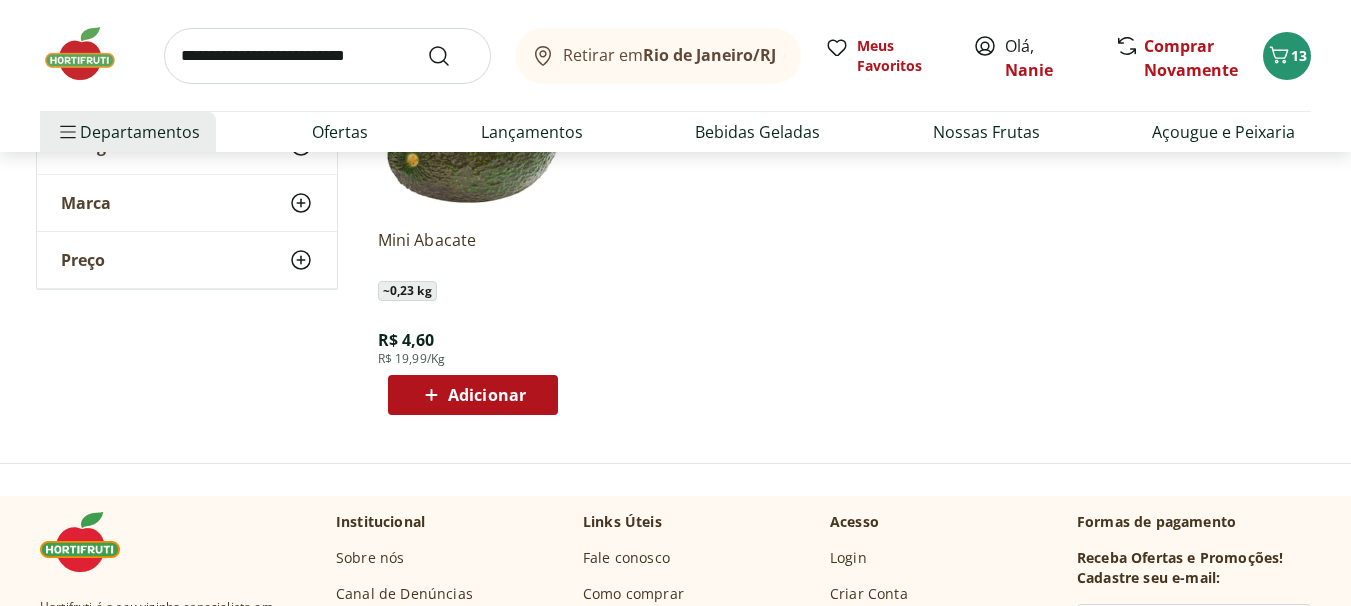 click on "Adicionar" at bounding box center [487, 395] 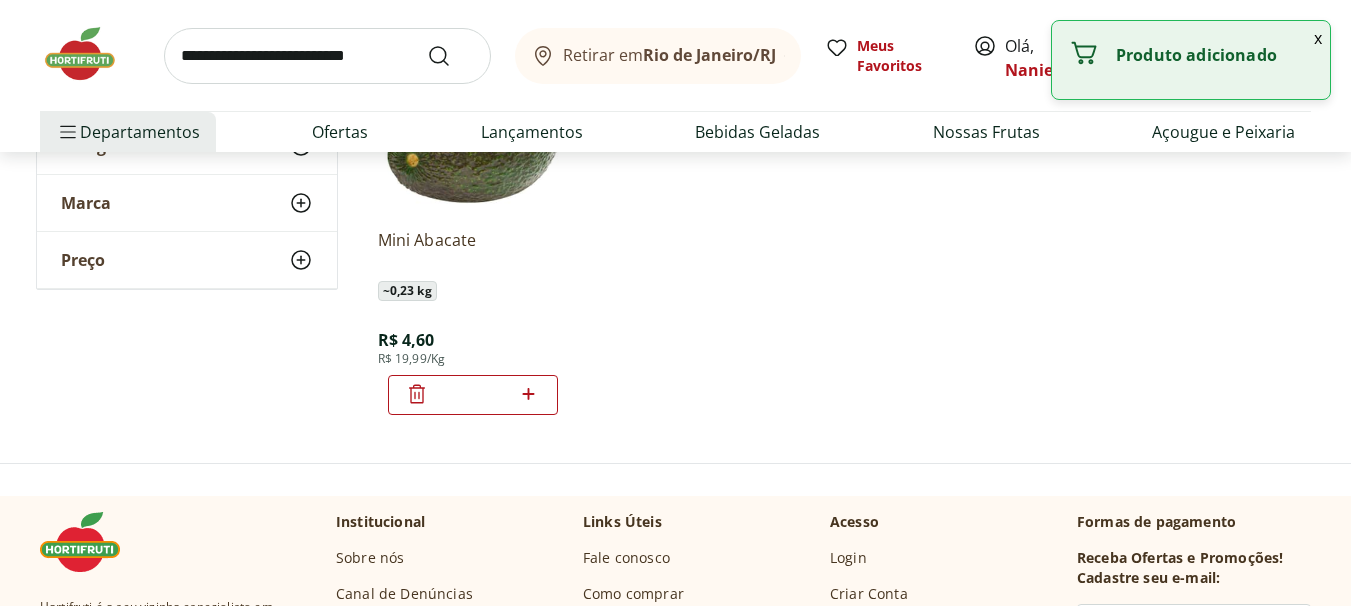 click 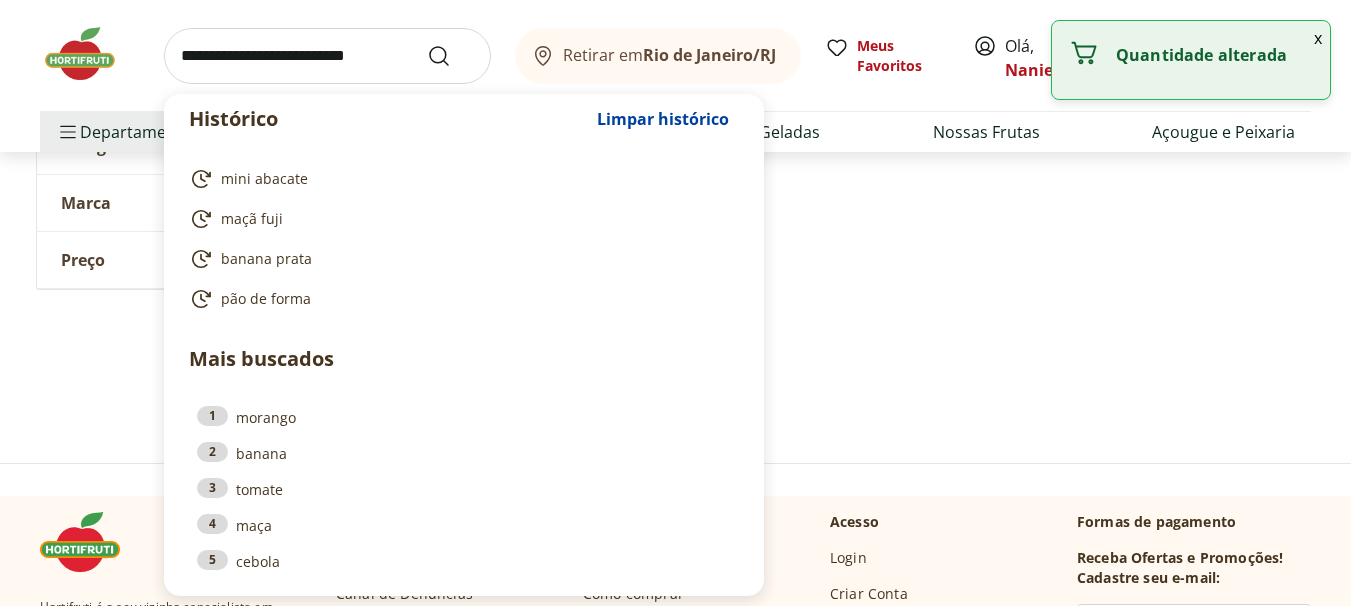 click at bounding box center (327, 56) 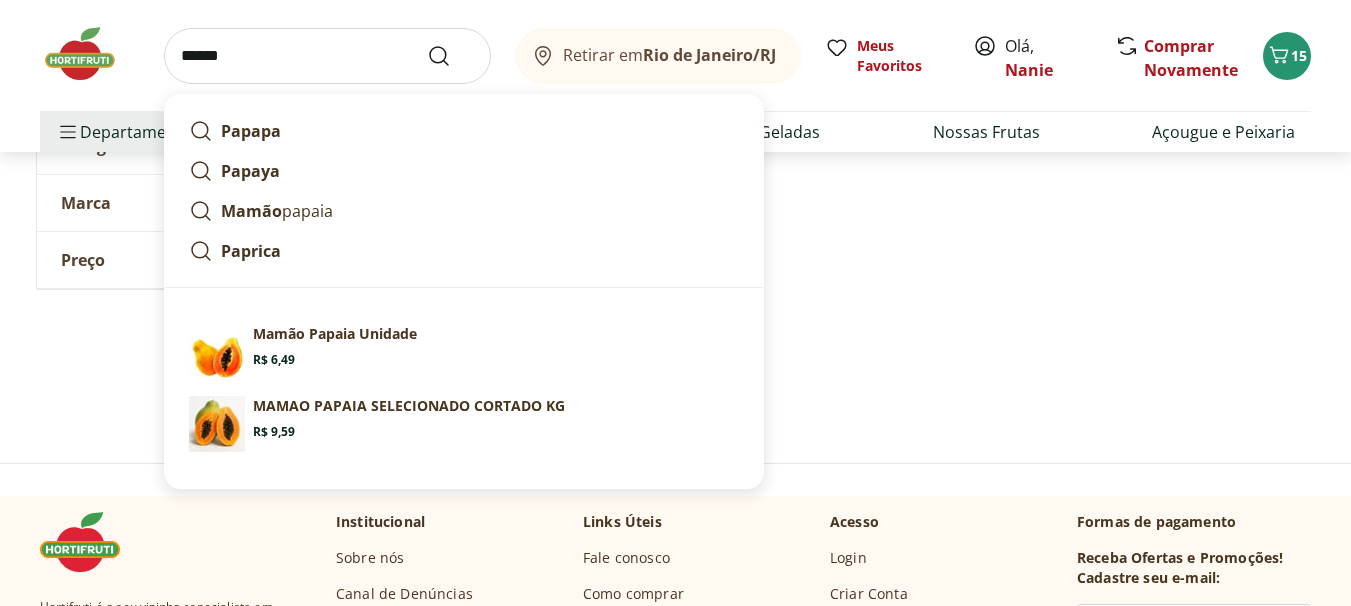 type on "******" 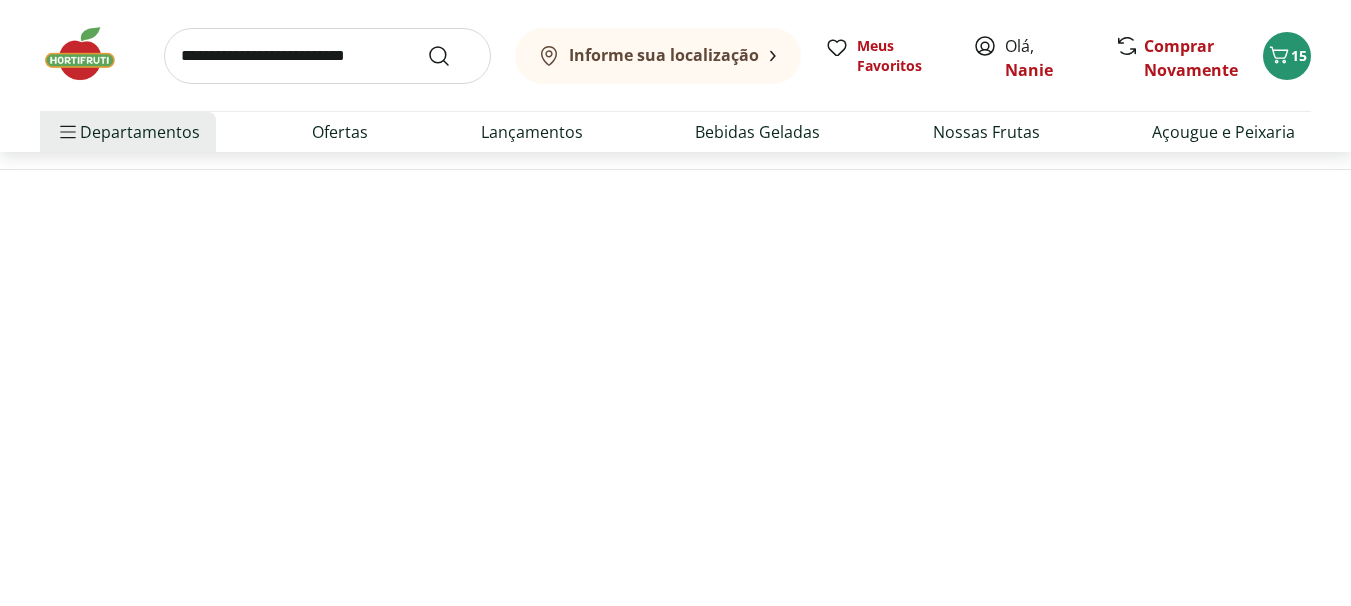 scroll, scrollTop: 0, scrollLeft: 0, axis: both 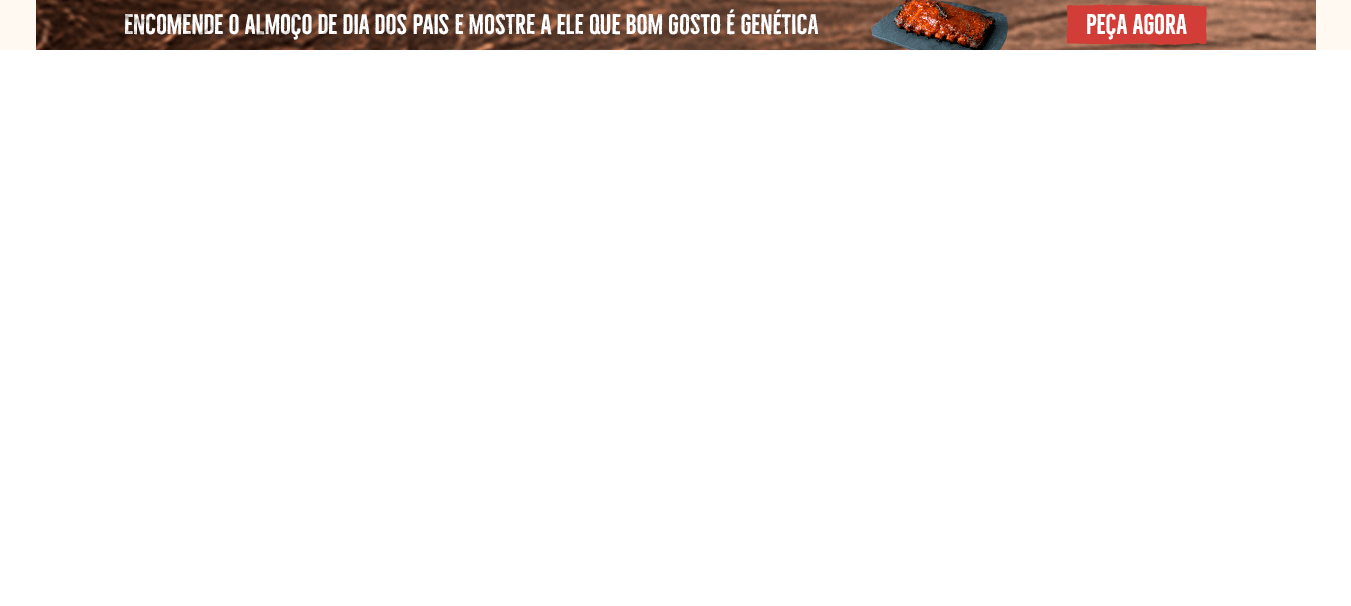 select on "**********" 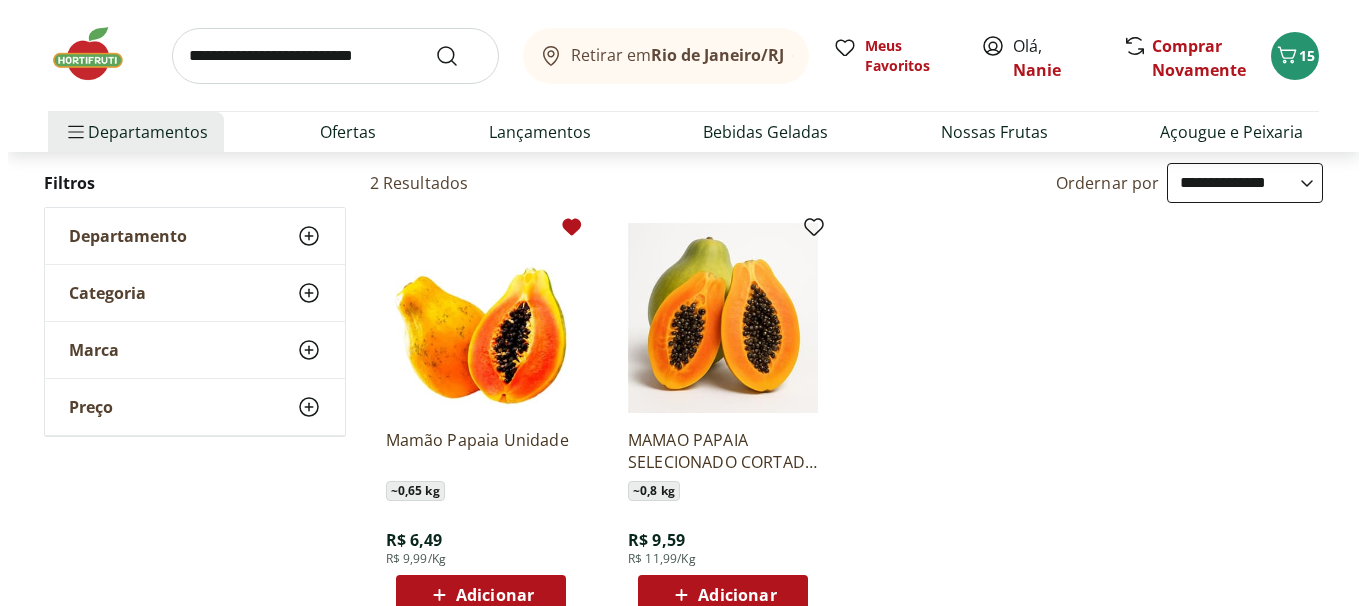 scroll, scrollTop: 300, scrollLeft: 0, axis: vertical 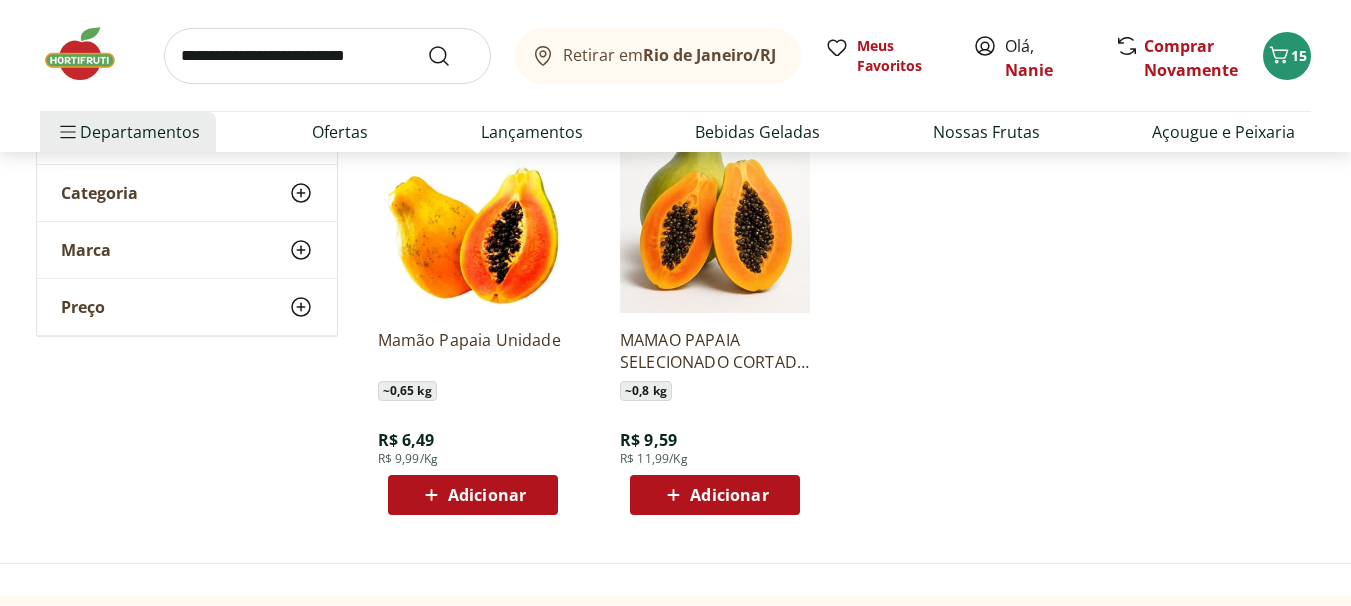 click on "Adicionar" at bounding box center [487, 495] 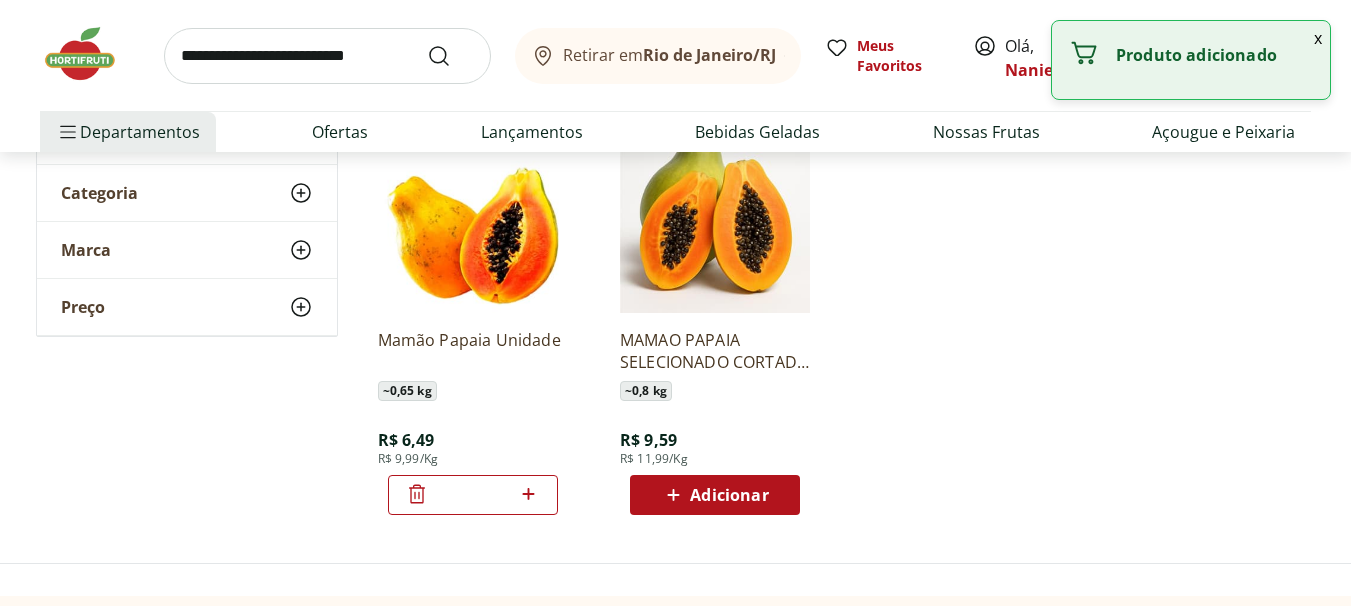 click 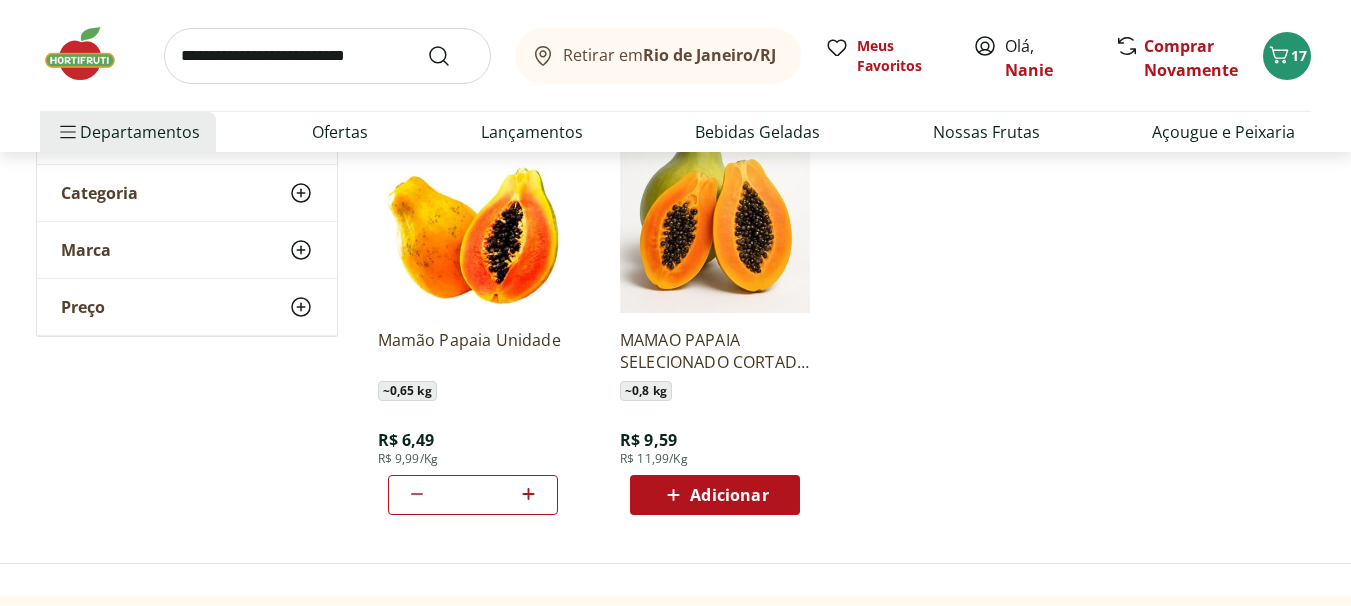 click on "Adicionar" at bounding box center [729, 495] 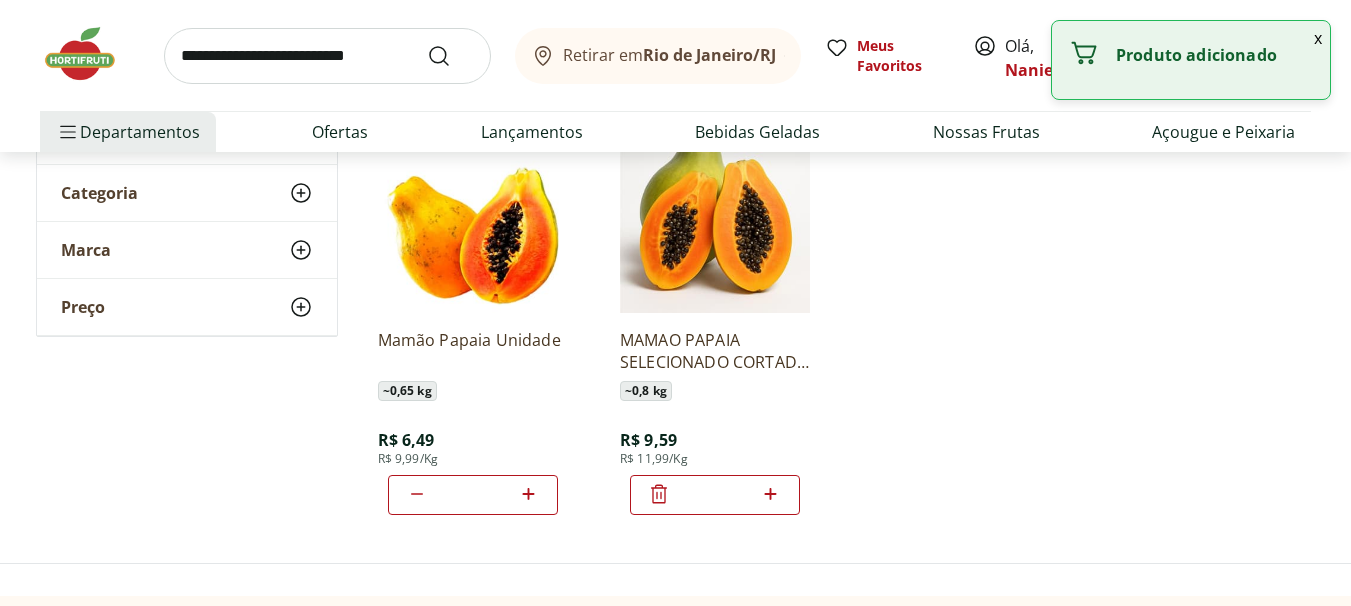 click 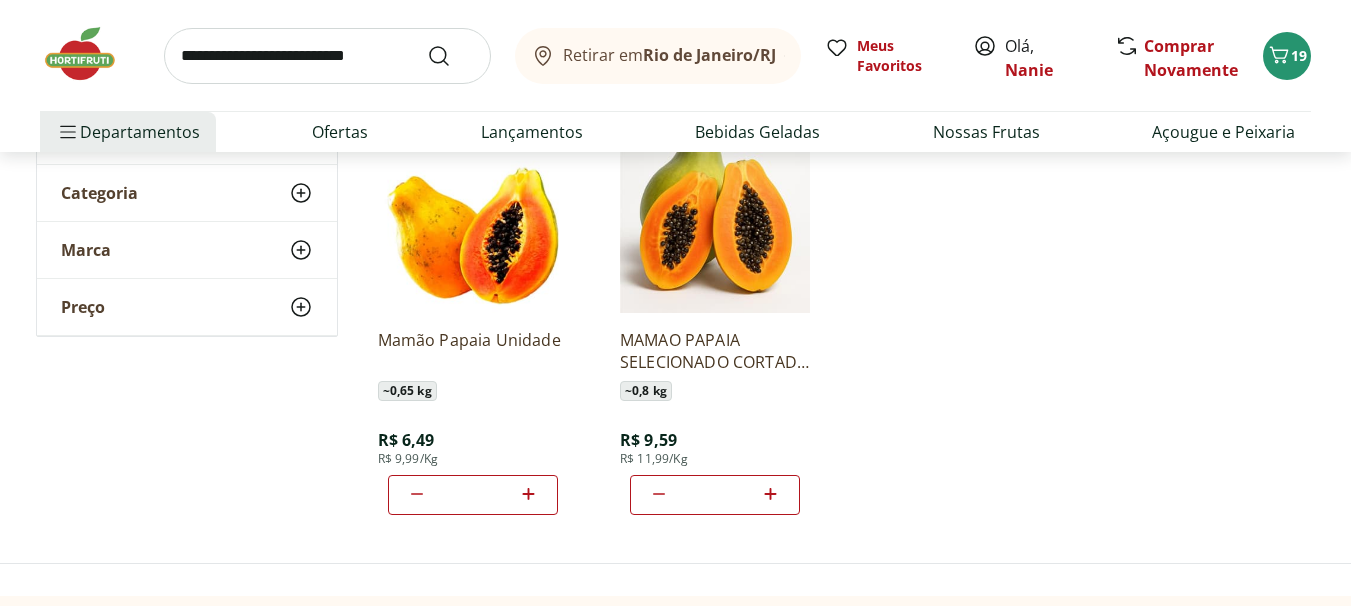 click 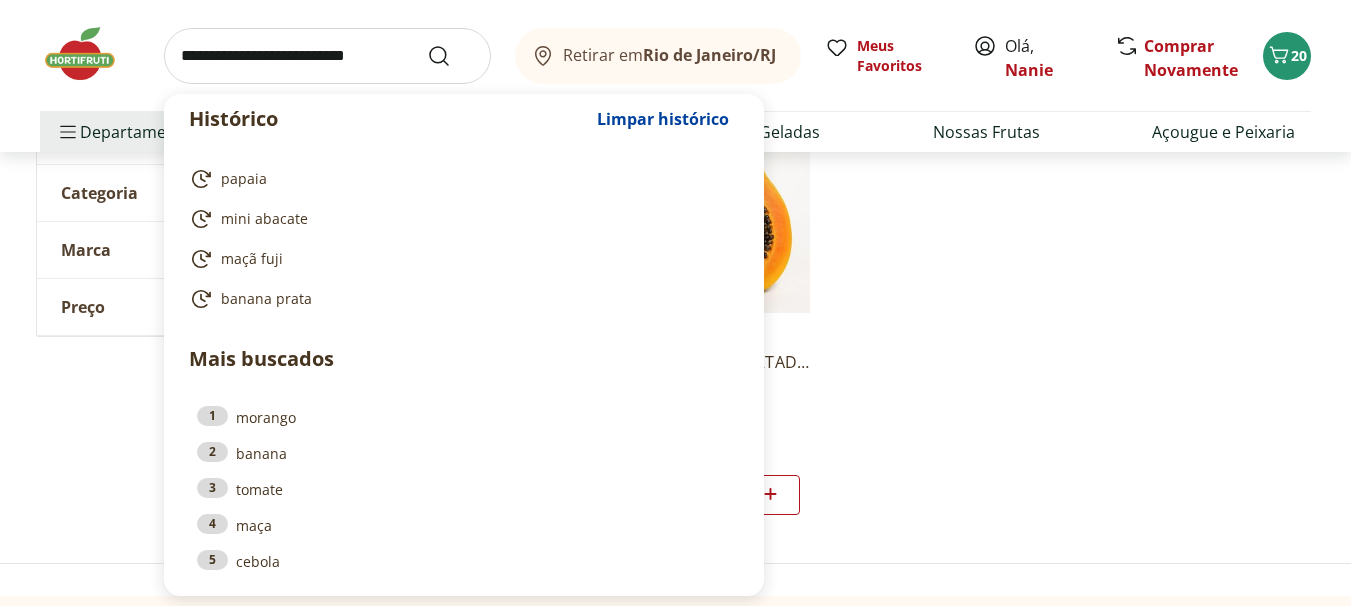 click at bounding box center [327, 56] 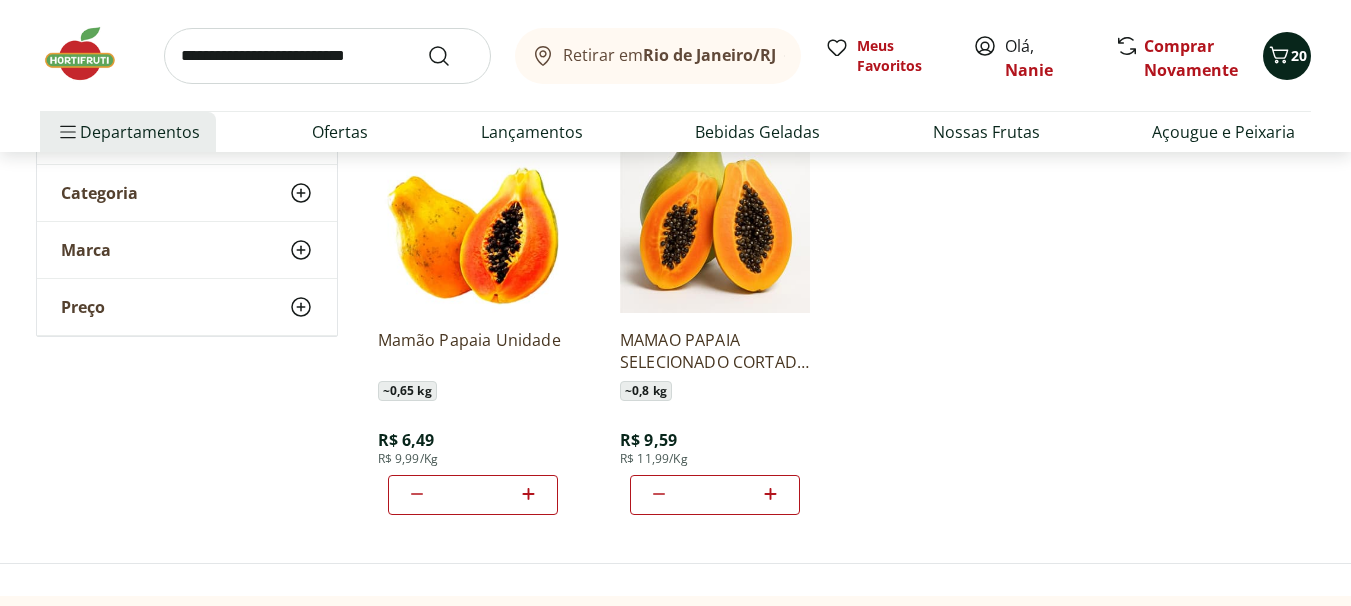 click 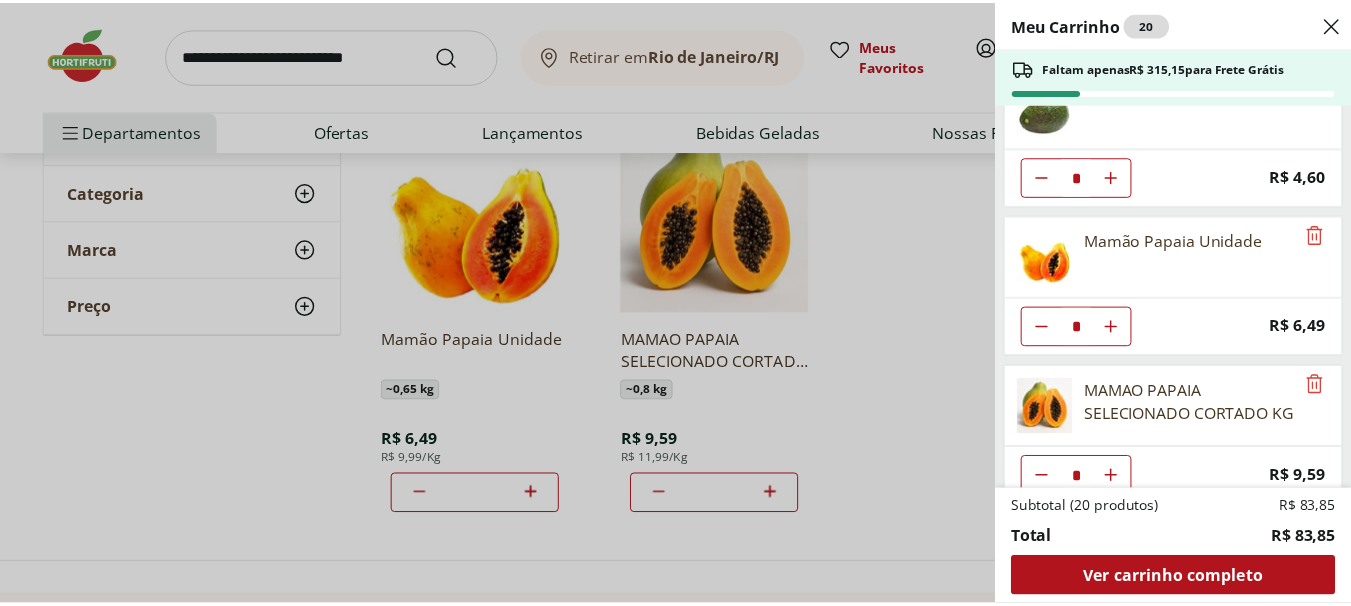 scroll, scrollTop: 372, scrollLeft: 0, axis: vertical 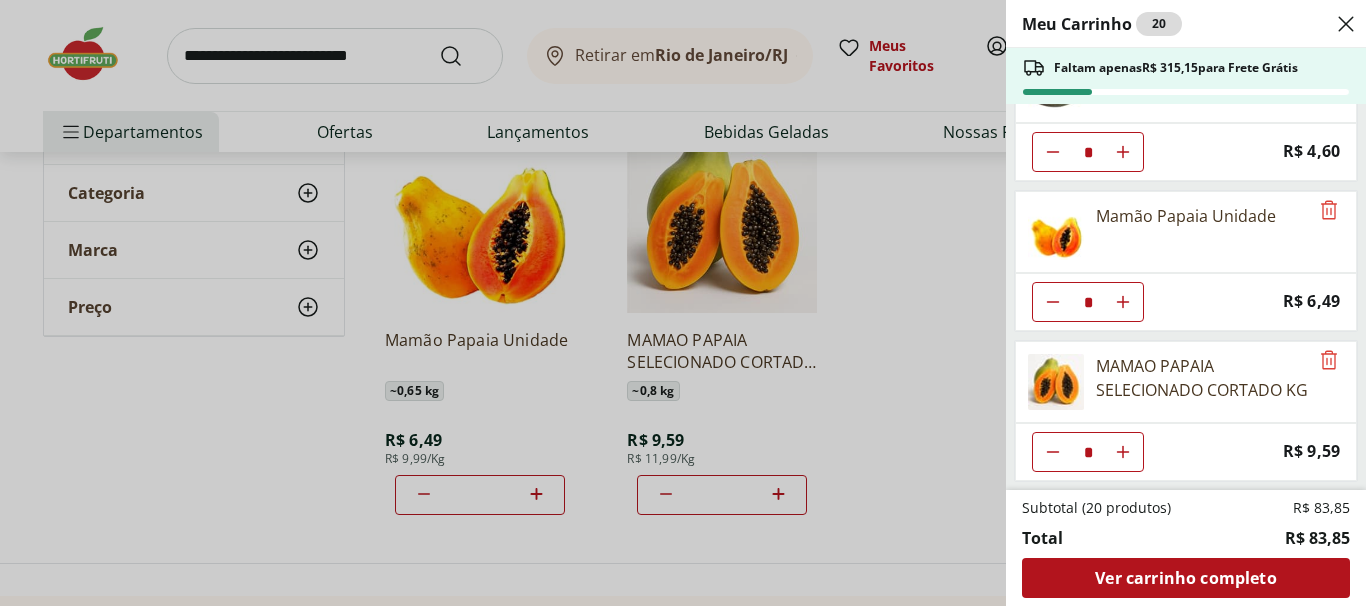 click on "Meu Carrinho 20 Faltam apenas  R$ 315,15  para Frete Grátis Banana Prata Unidade * Price: R$ 2,20 Maçã Fuji Unidade * Price: R$ 3,06 Mini Abacate * Price: R$ 4,60 Mamão Papaia Unidade * Price: R$ 6,49 MAMAO PAPAIA SELECIONADO CORTADO KG * Price: R$ 9,59 Subtotal (20 produtos) R$ 83,85 Total R$ 83,85 Ver carrinho completo" at bounding box center (683, 303) 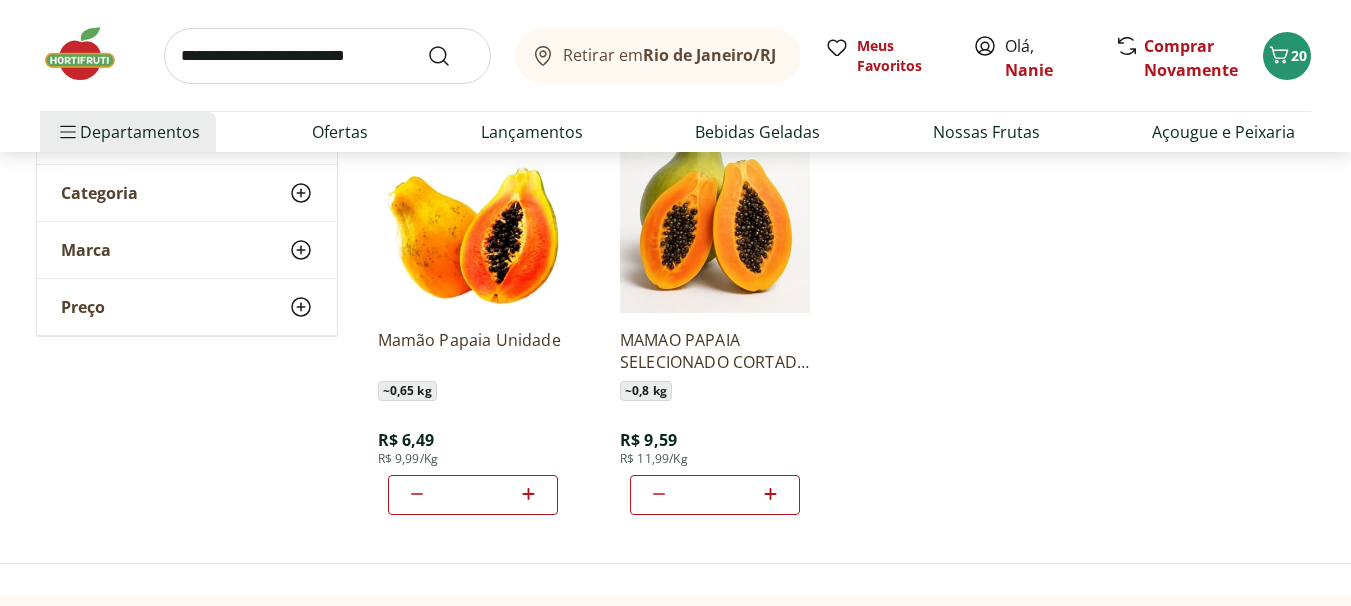 click at bounding box center [327, 56] 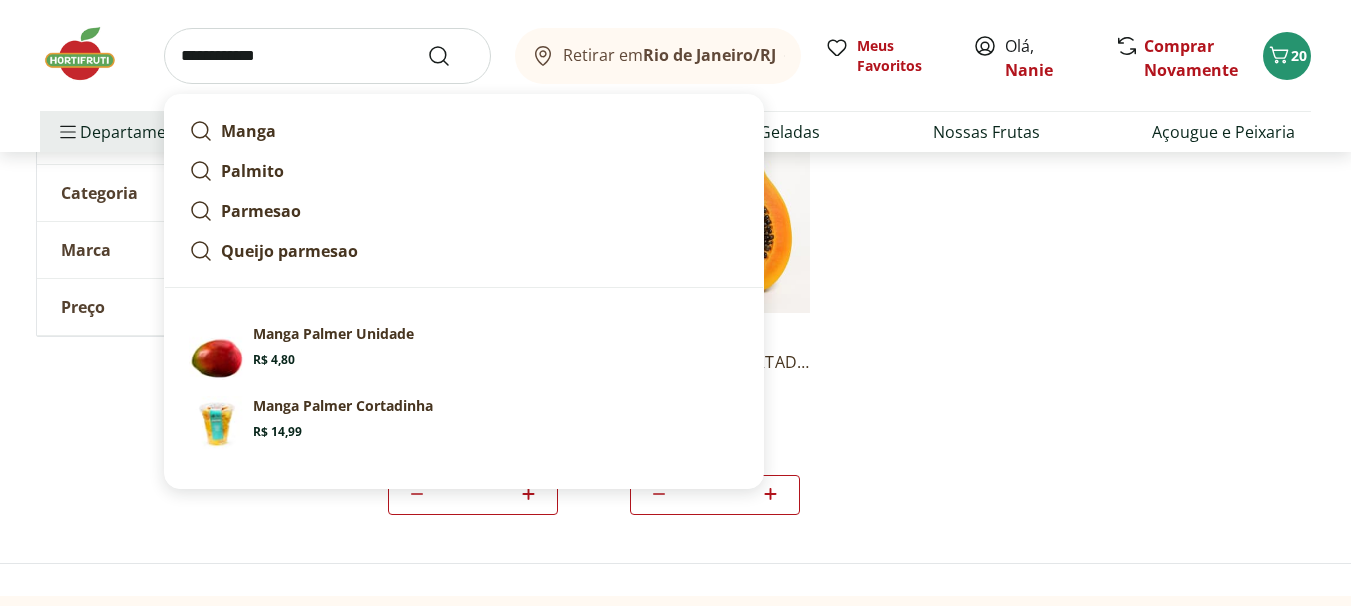 type on "**********" 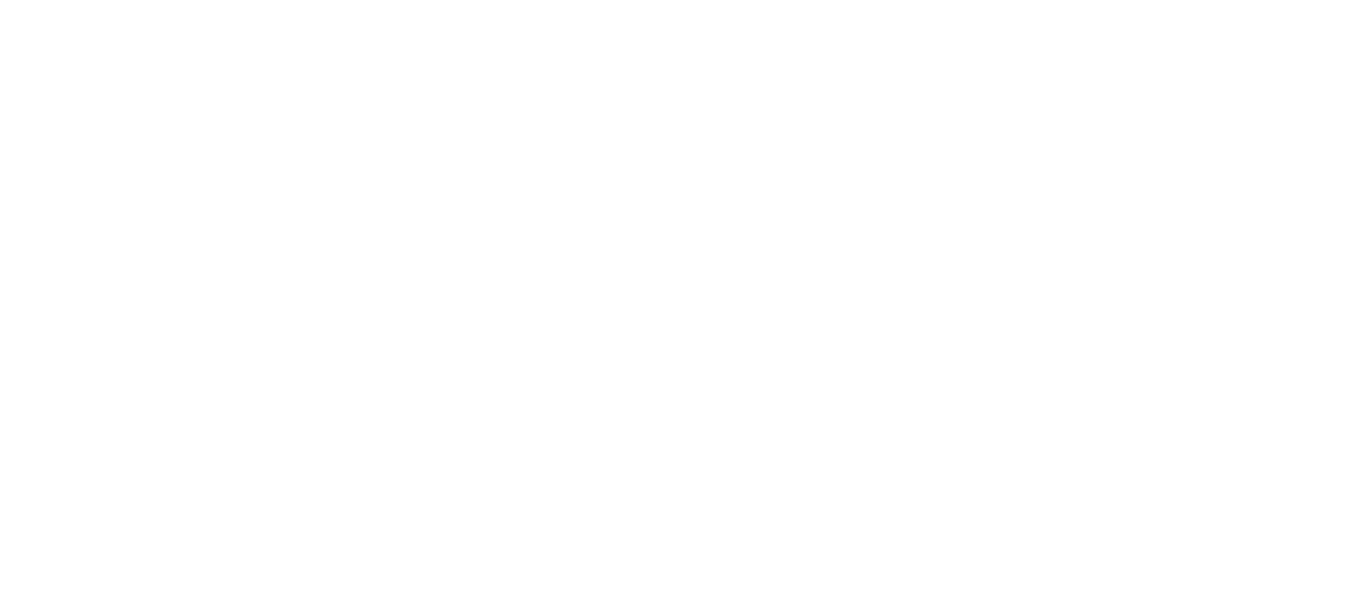 scroll, scrollTop: 0, scrollLeft: 0, axis: both 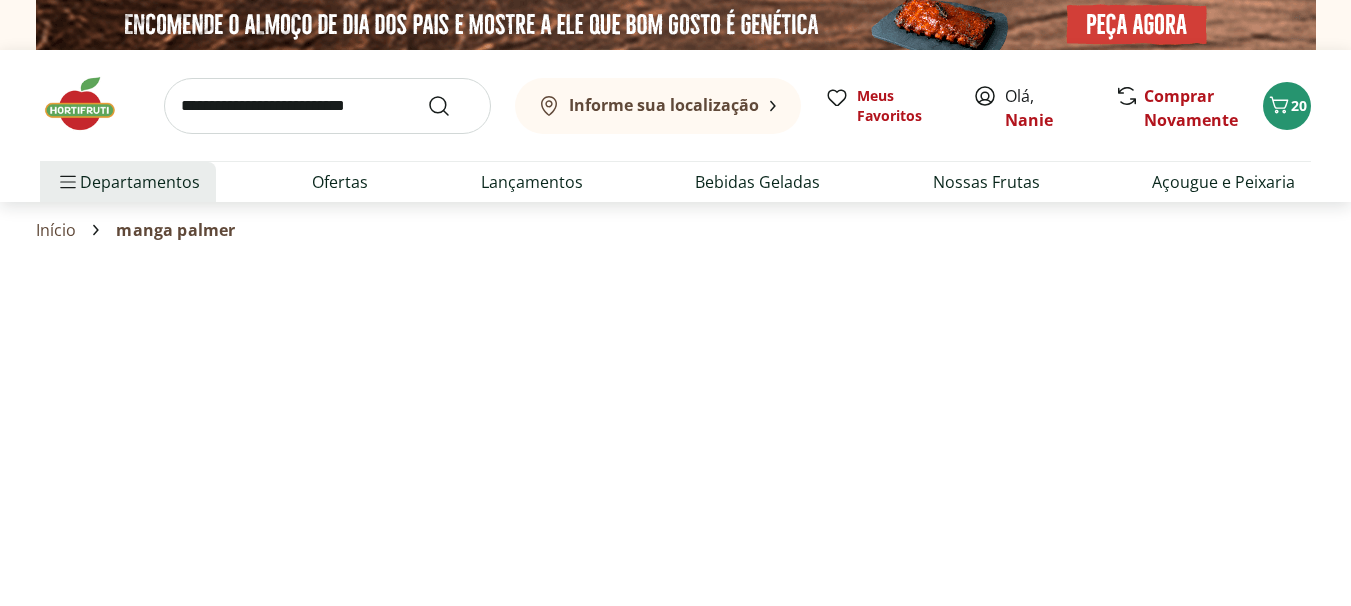 select on "**********" 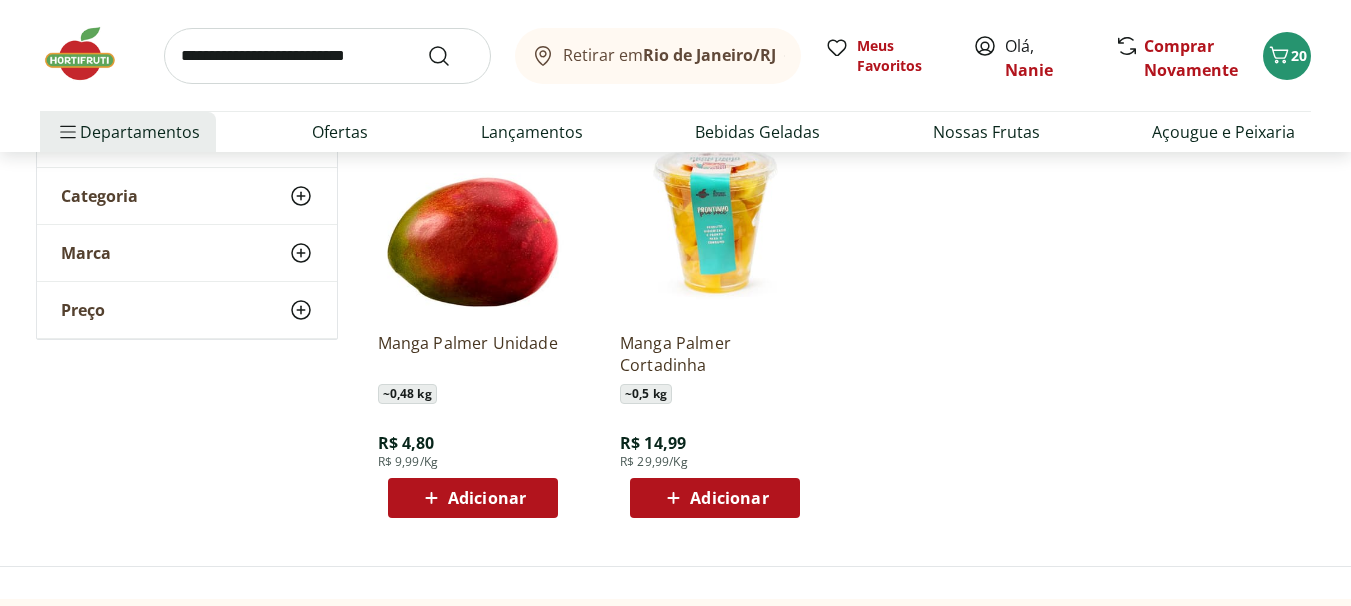 scroll, scrollTop: 300, scrollLeft: 0, axis: vertical 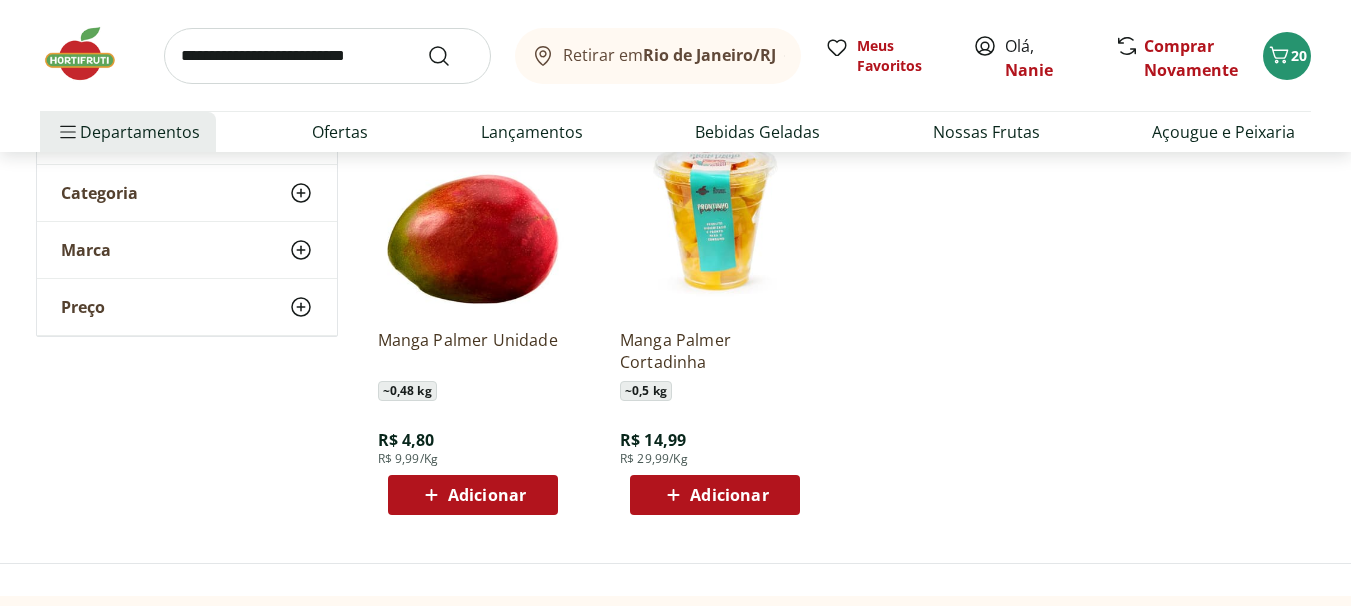 click on "Adicionar" at bounding box center [487, 495] 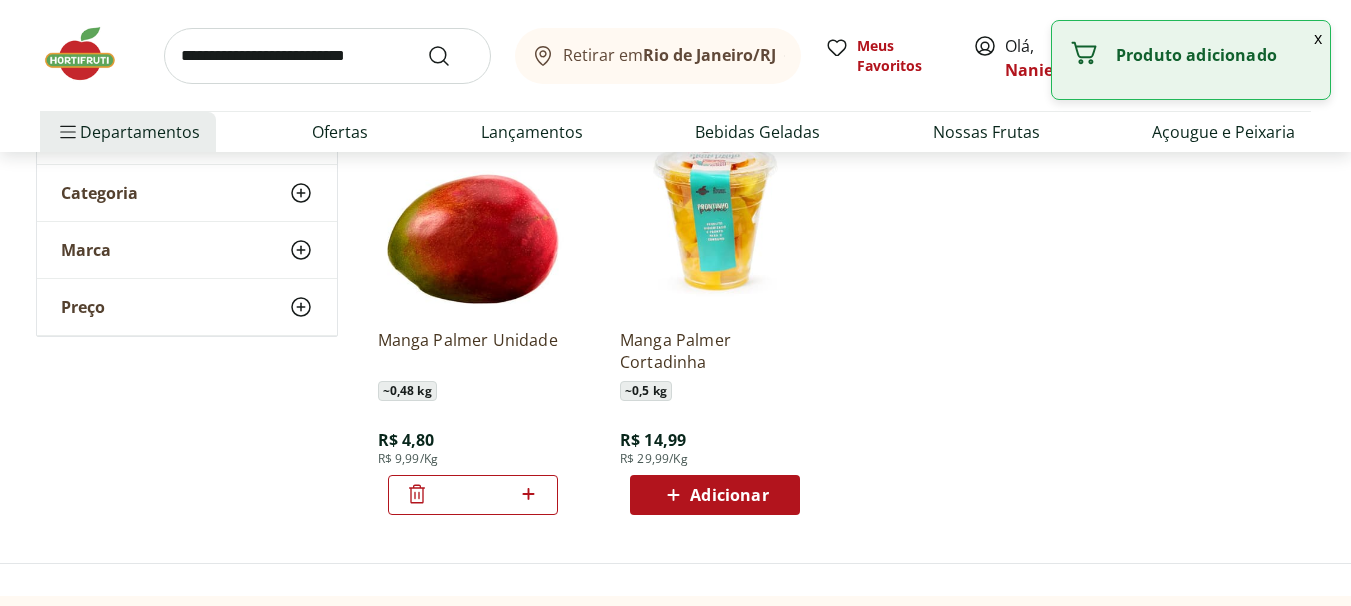 click 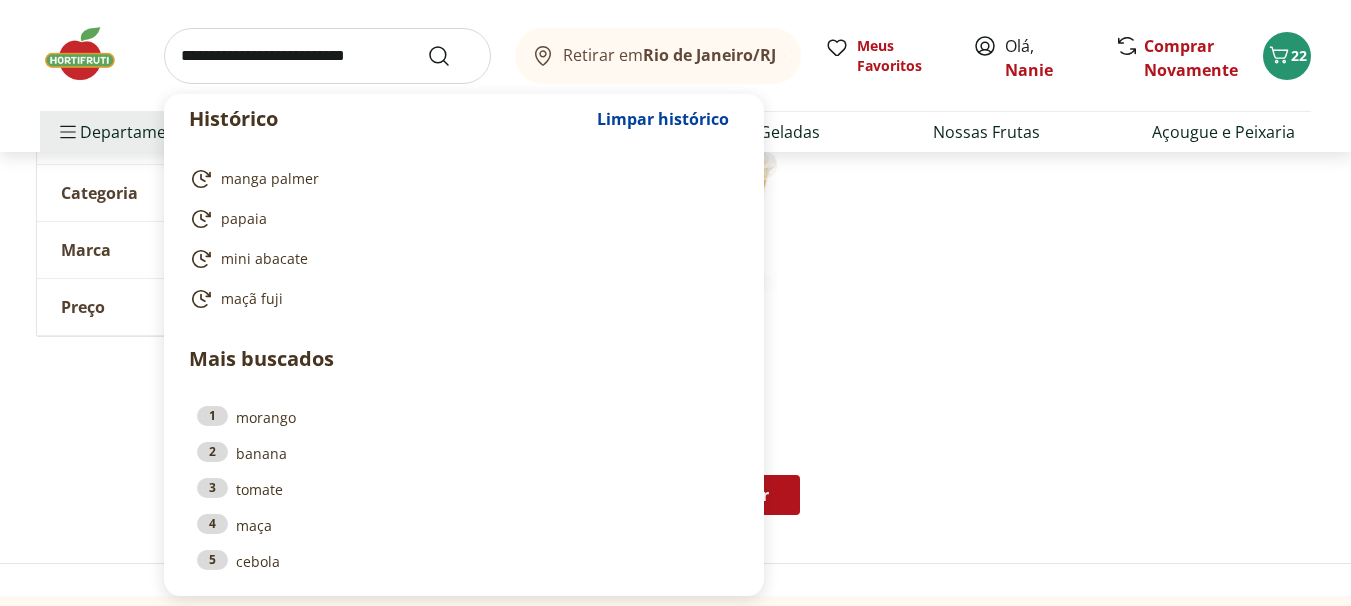 click at bounding box center (327, 56) 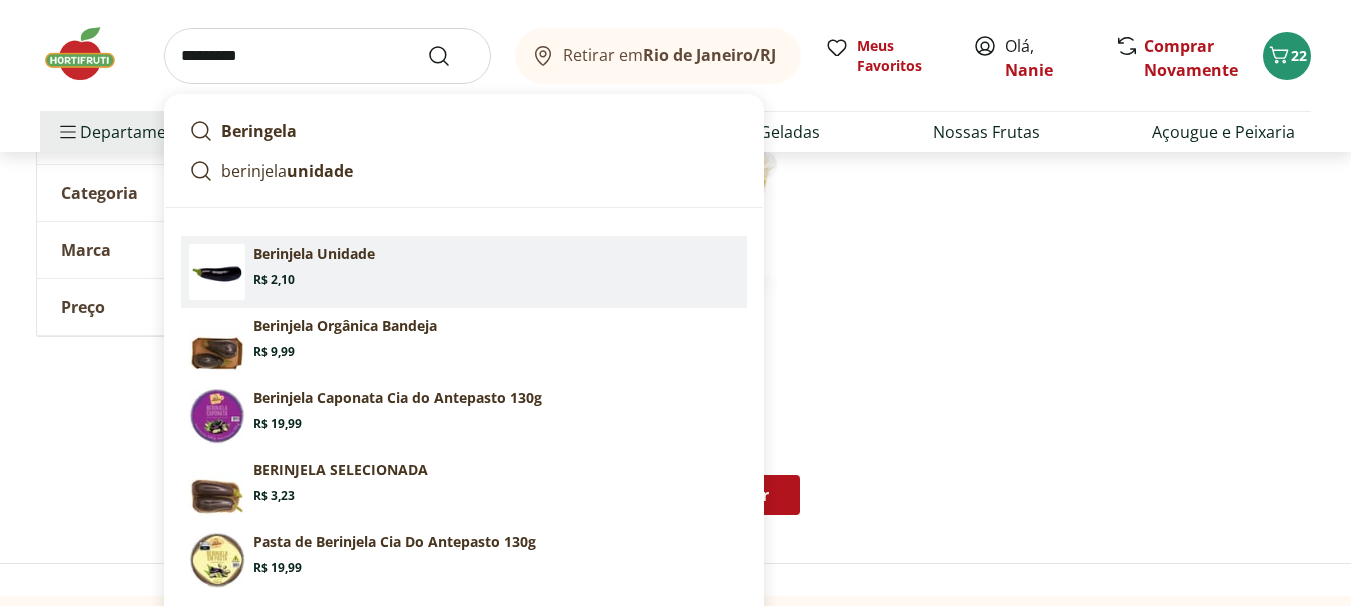 click on "Berinjela Unidade" at bounding box center [314, 254] 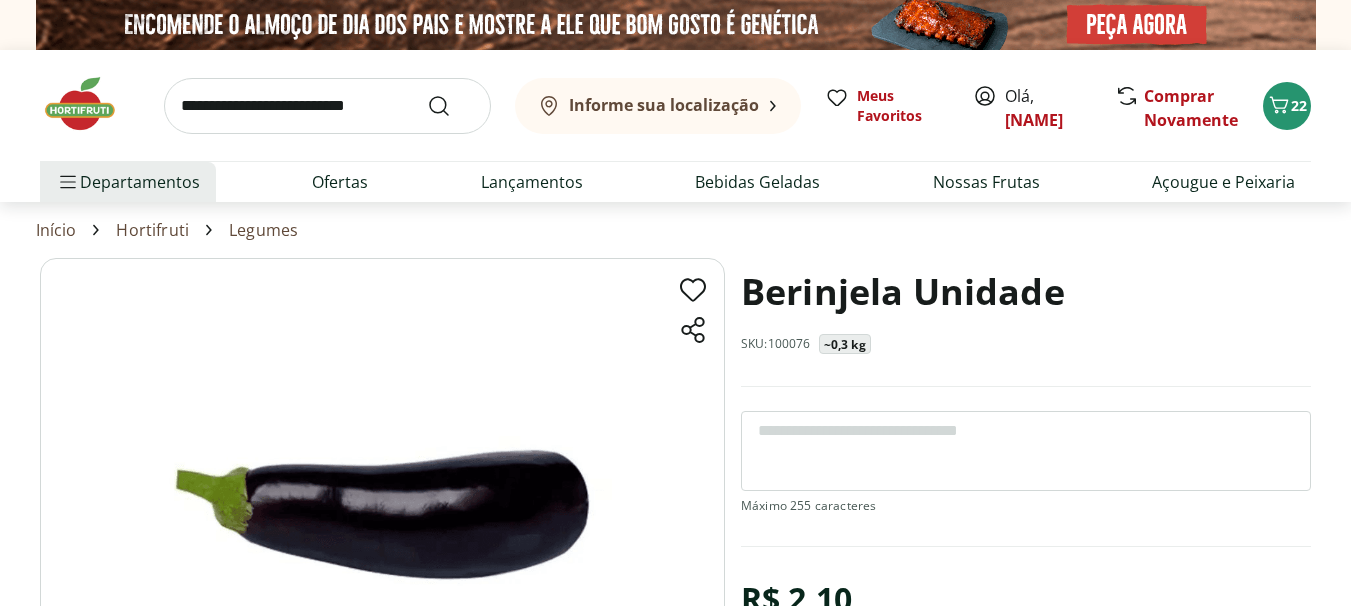 scroll, scrollTop: 0, scrollLeft: 0, axis: both 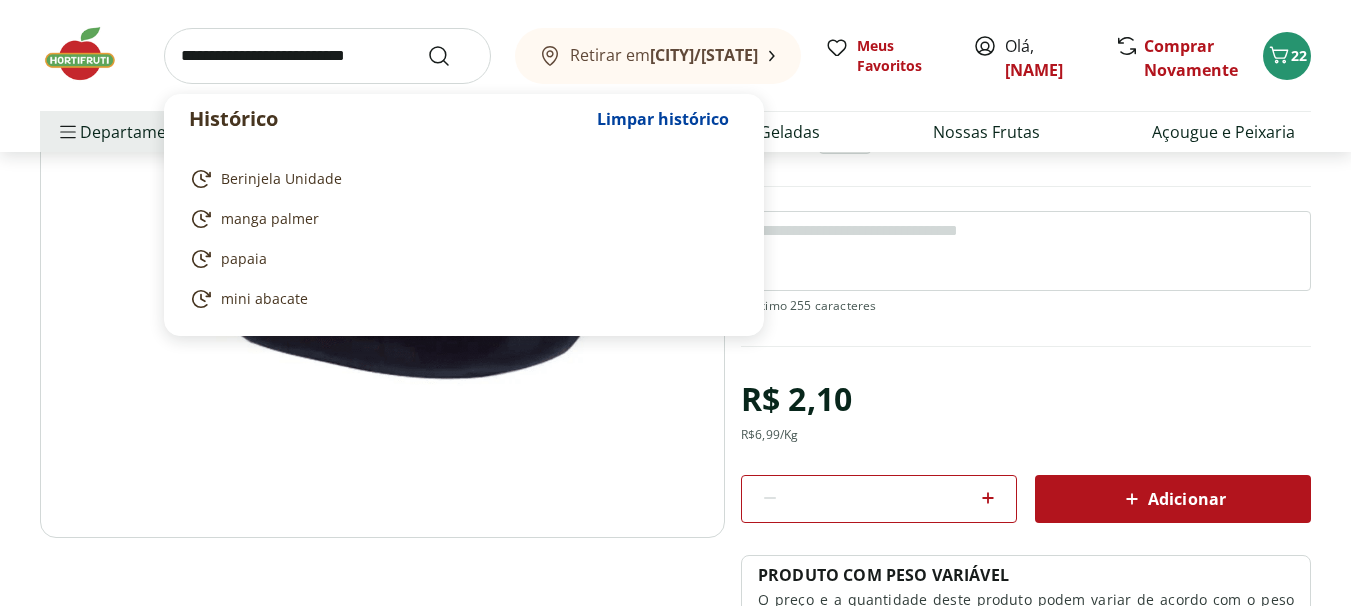 click at bounding box center [327, 56] 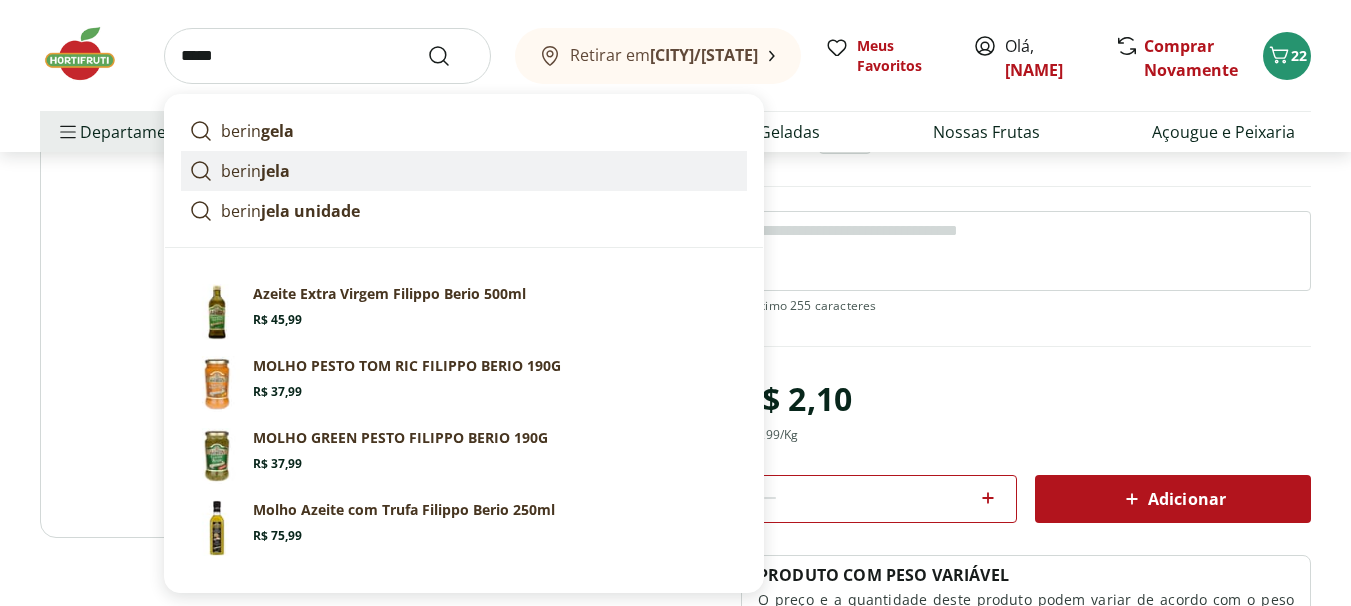 click on "jela" at bounding box center [275, 171] 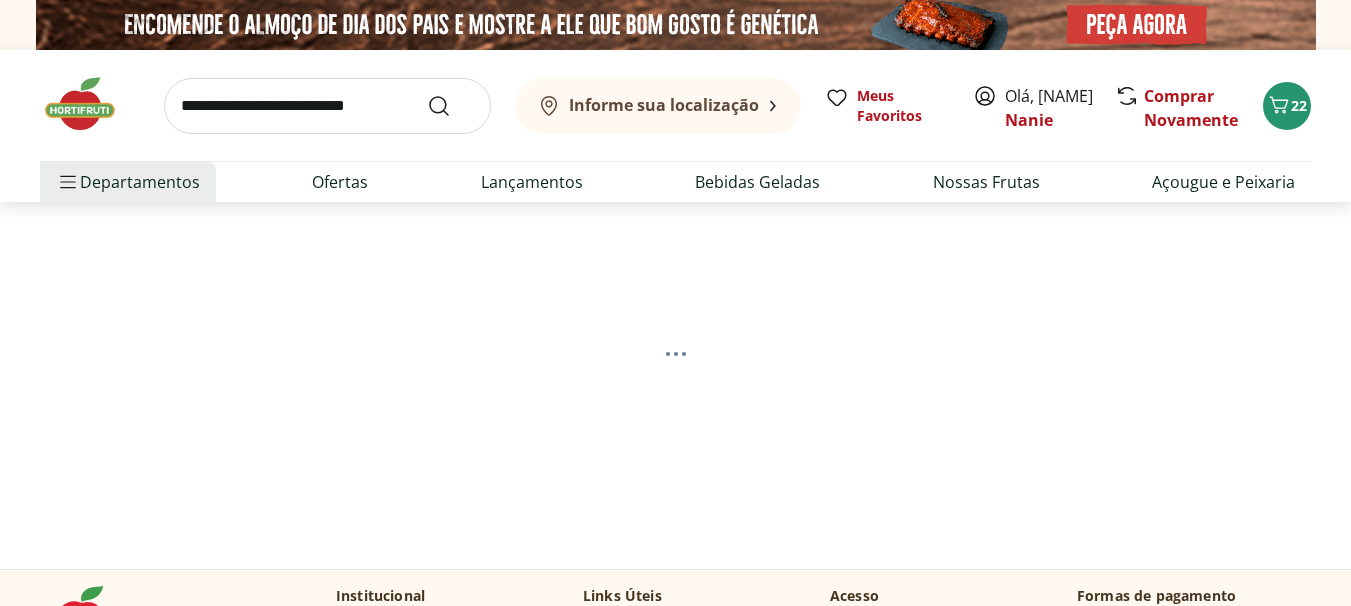 scroll, scrollTop: 0, scrollLeft: 0, axis: both 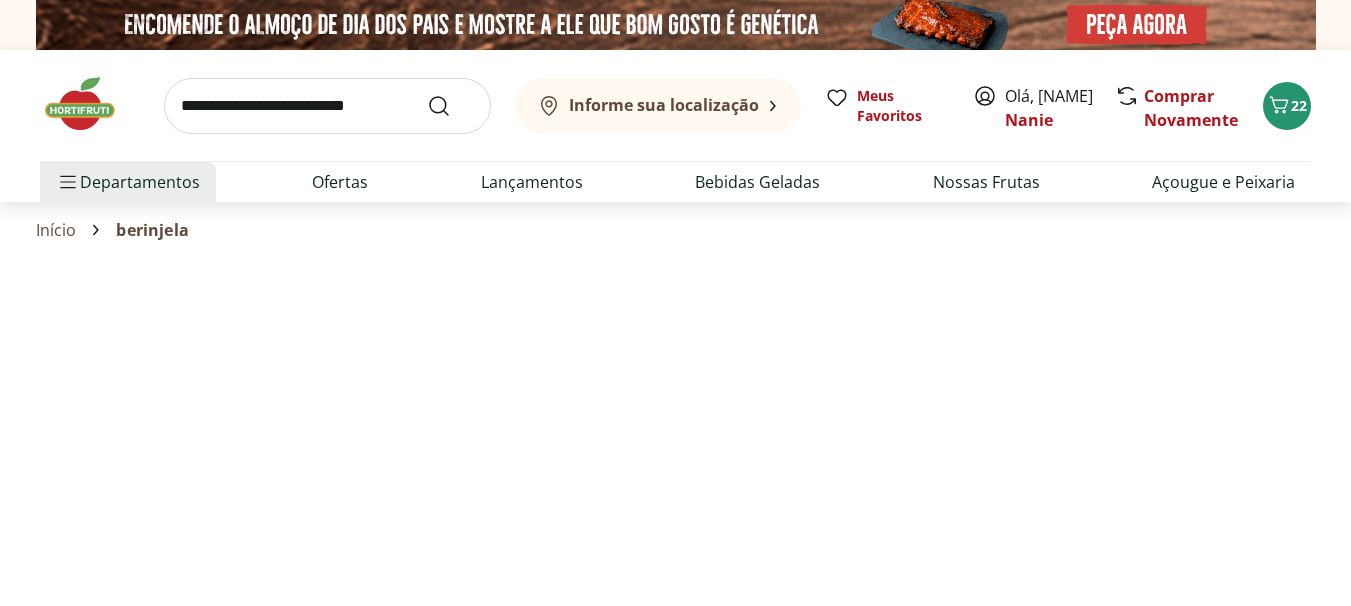 select on "**********" 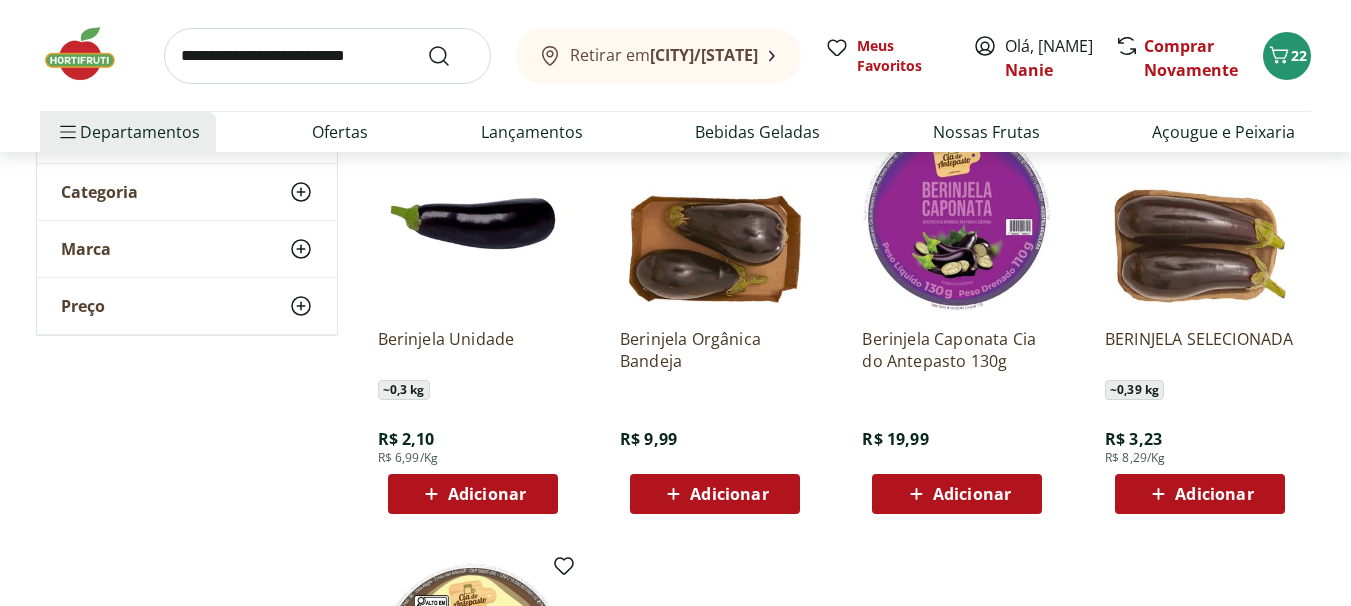 scroll, scrollTop: 300, scrollLeft: 0, axis: vertical 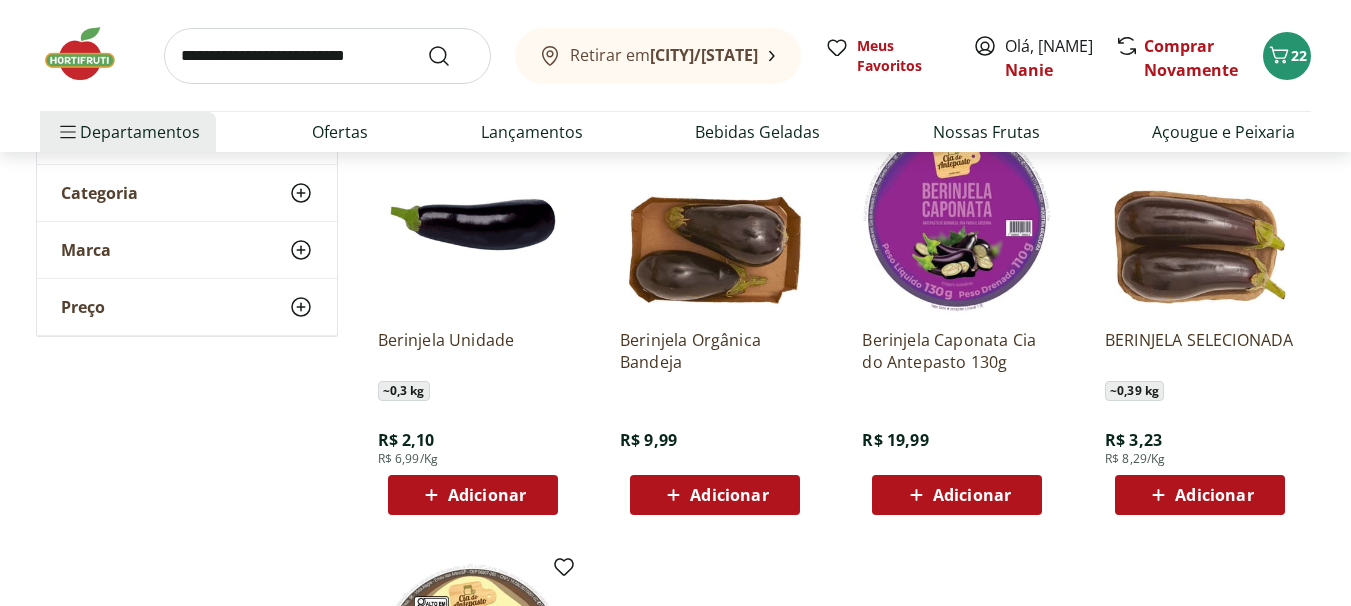 click on "Adicionar" at bounding box center (487, 495) 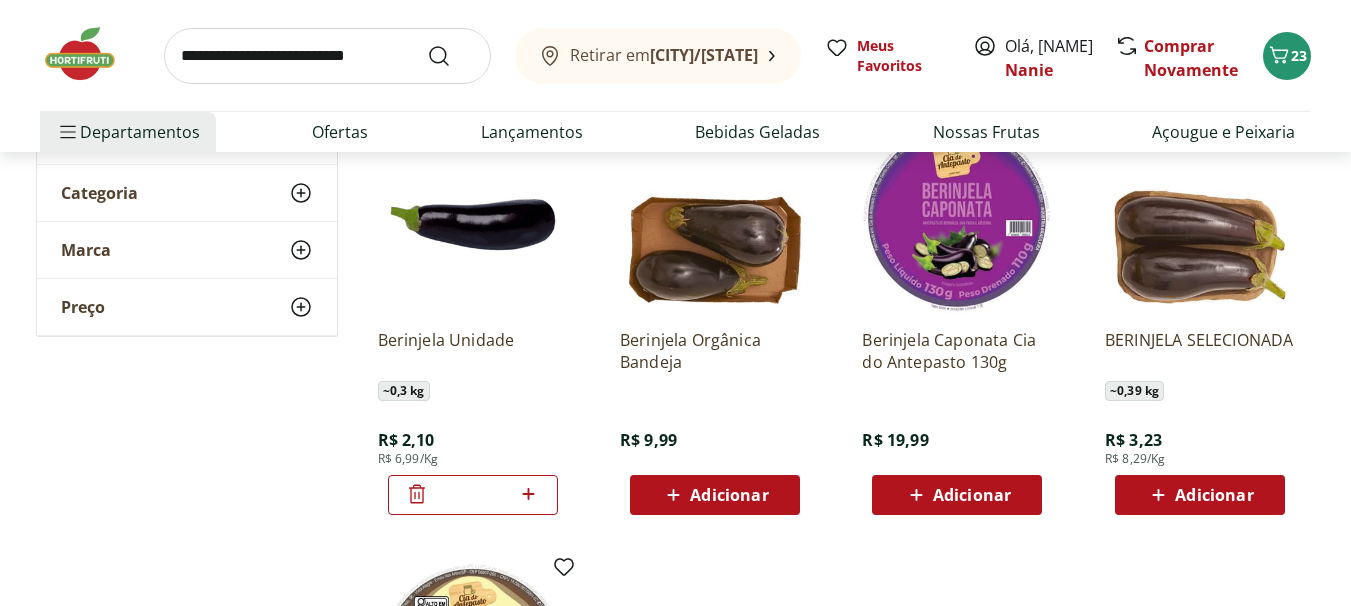 click at bounding box center (327, 56) 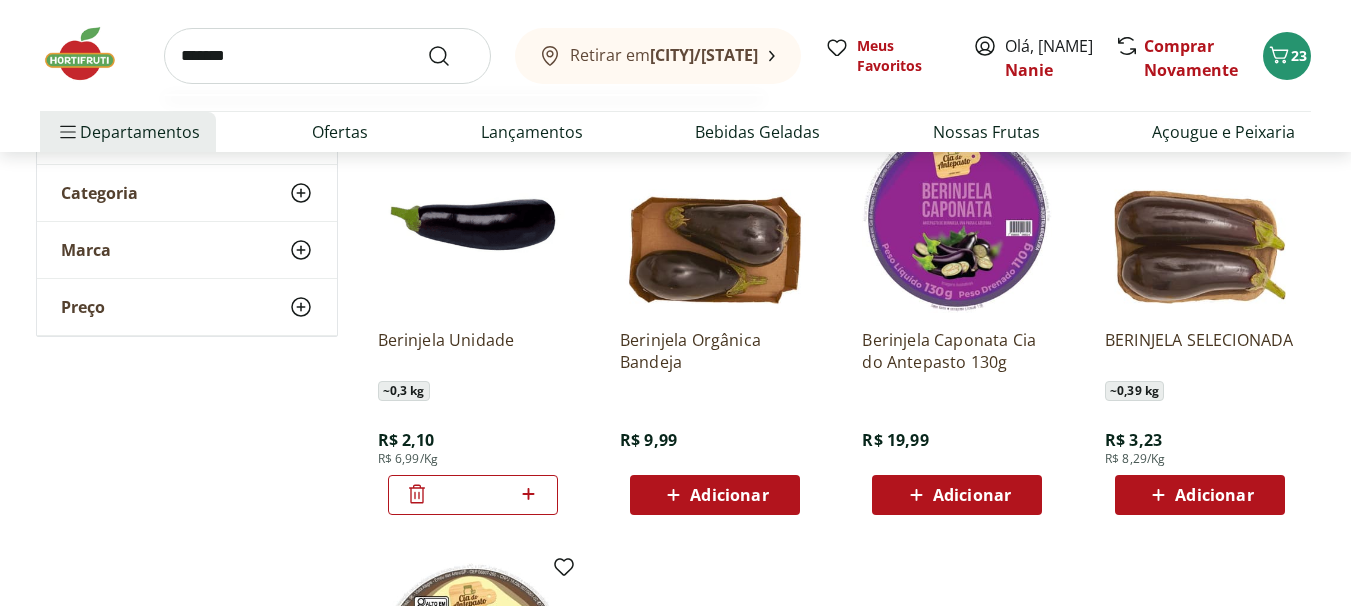 type on "*******" 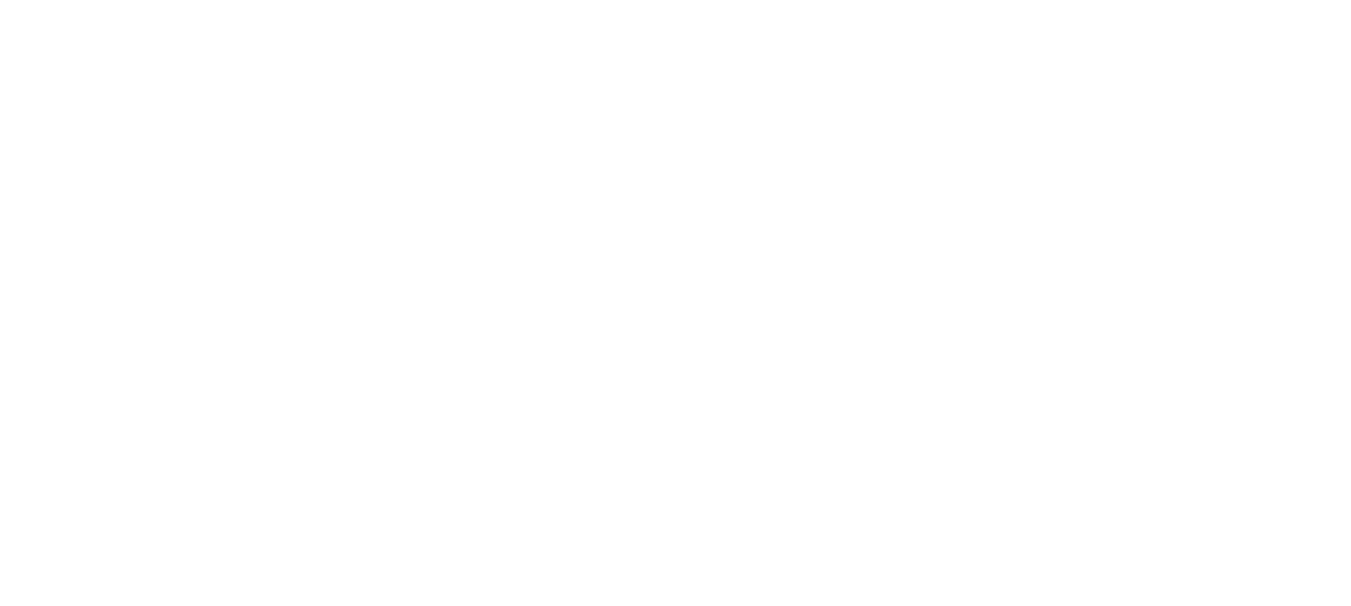 scroll, scrollTop: 0, scrollLeft: 0, axis: both 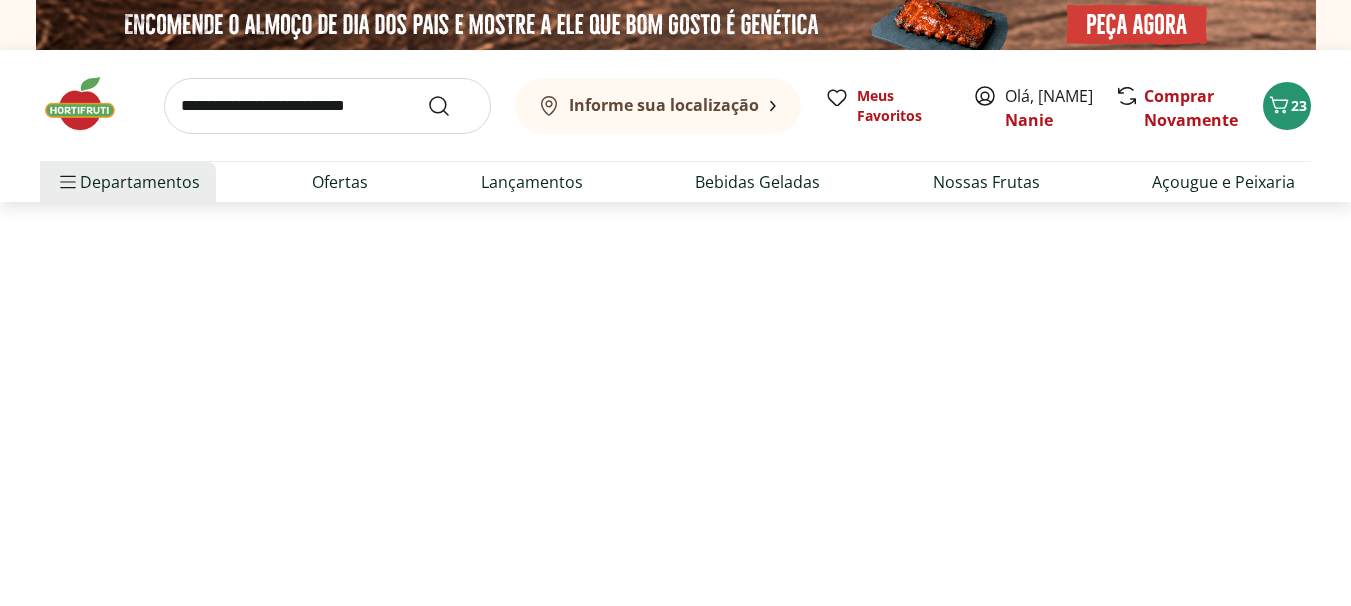 select on "**********" 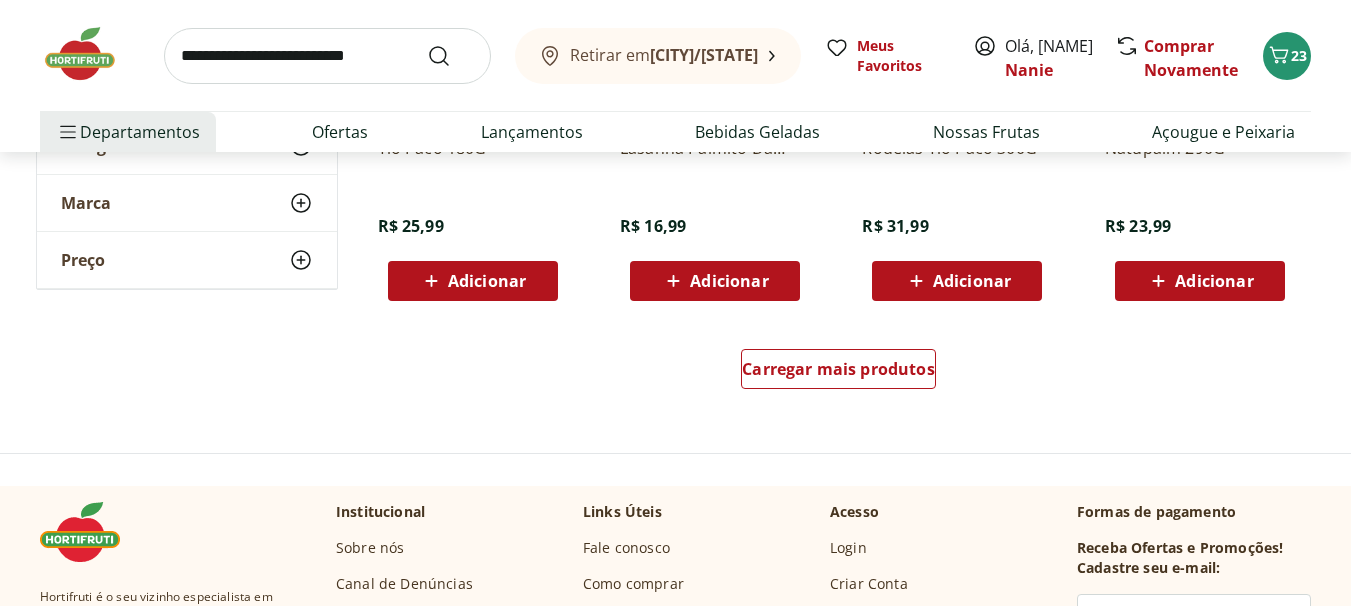 scroll, scrollTop: 1400, scrollLeft: 0, axis: vertical 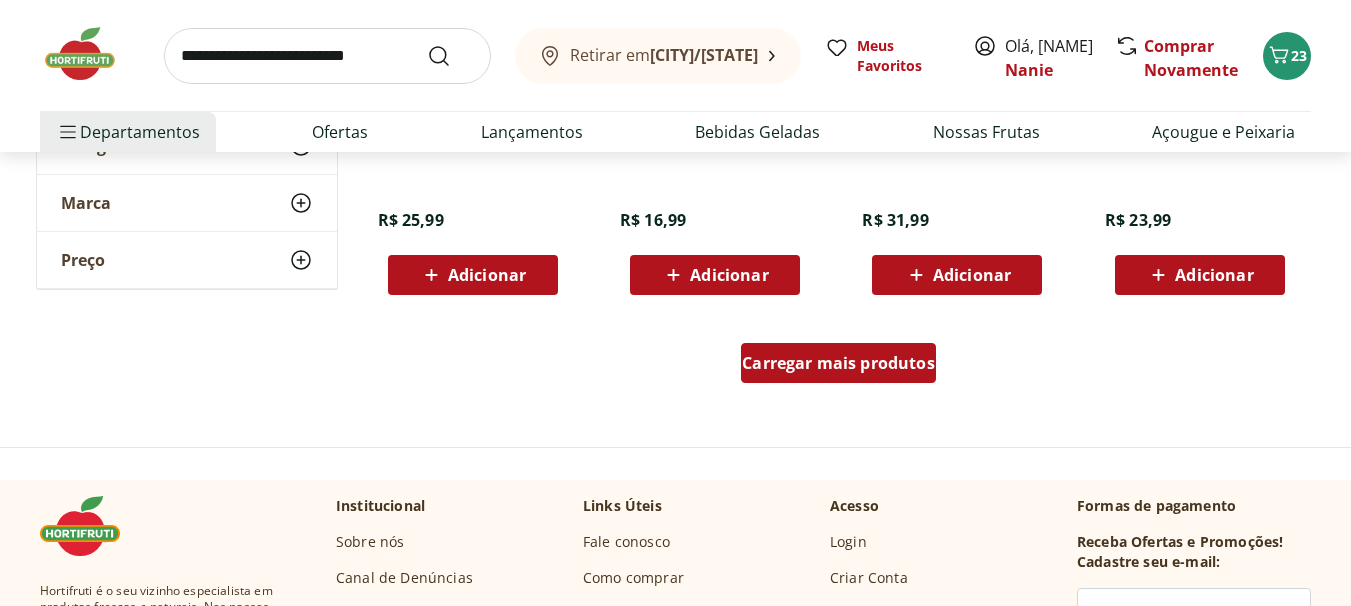 click on "Carregar mais produtos" at bounding box center [838, 363] 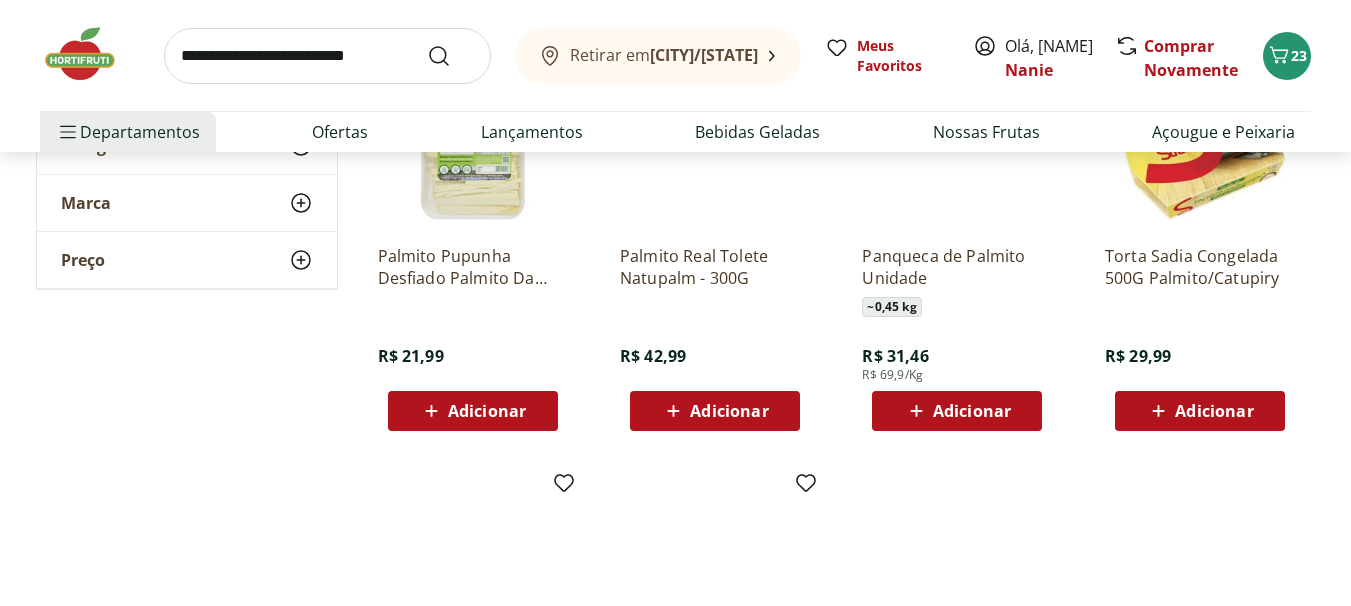 scroll, scrollTop: 1700, scrollLeft: 0, axis: vertical 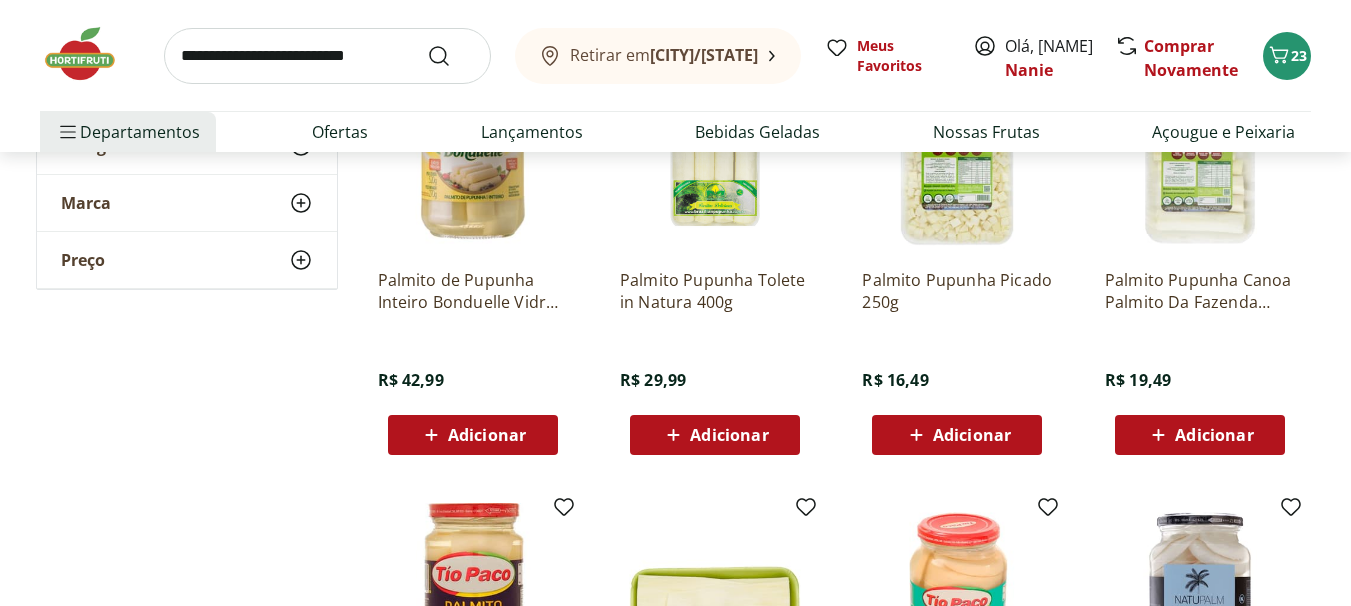 click on "Adicionar" at bounding box center [729, 435] 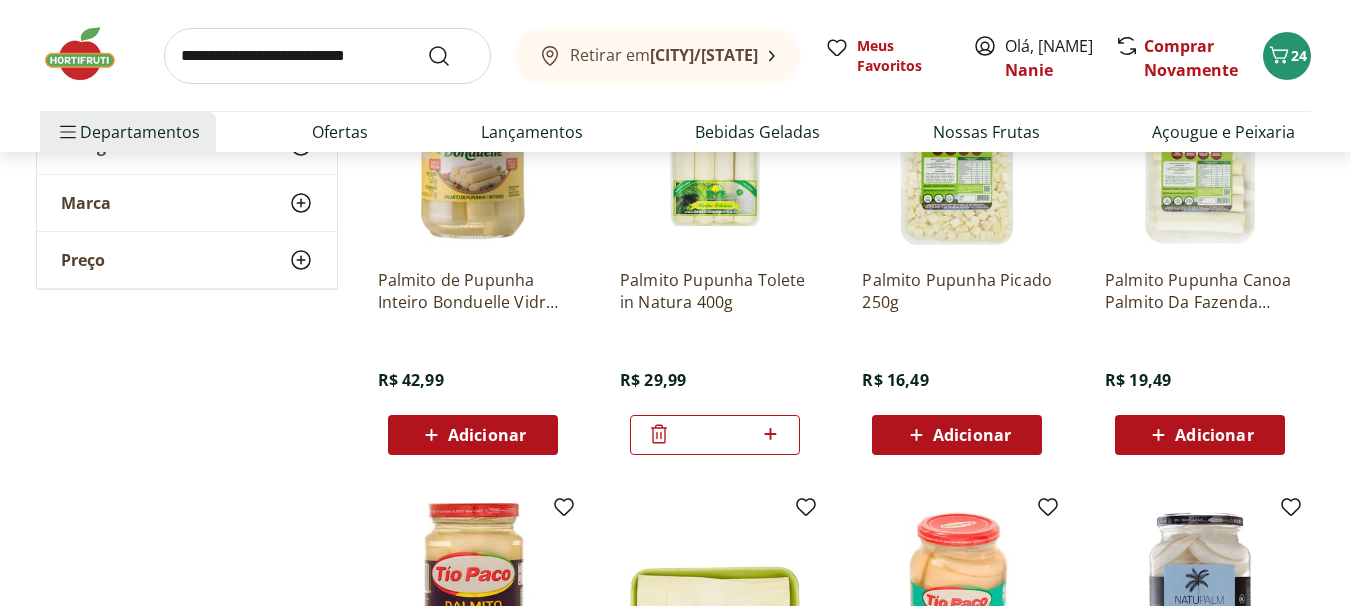 click at bounding box center (327, 56) 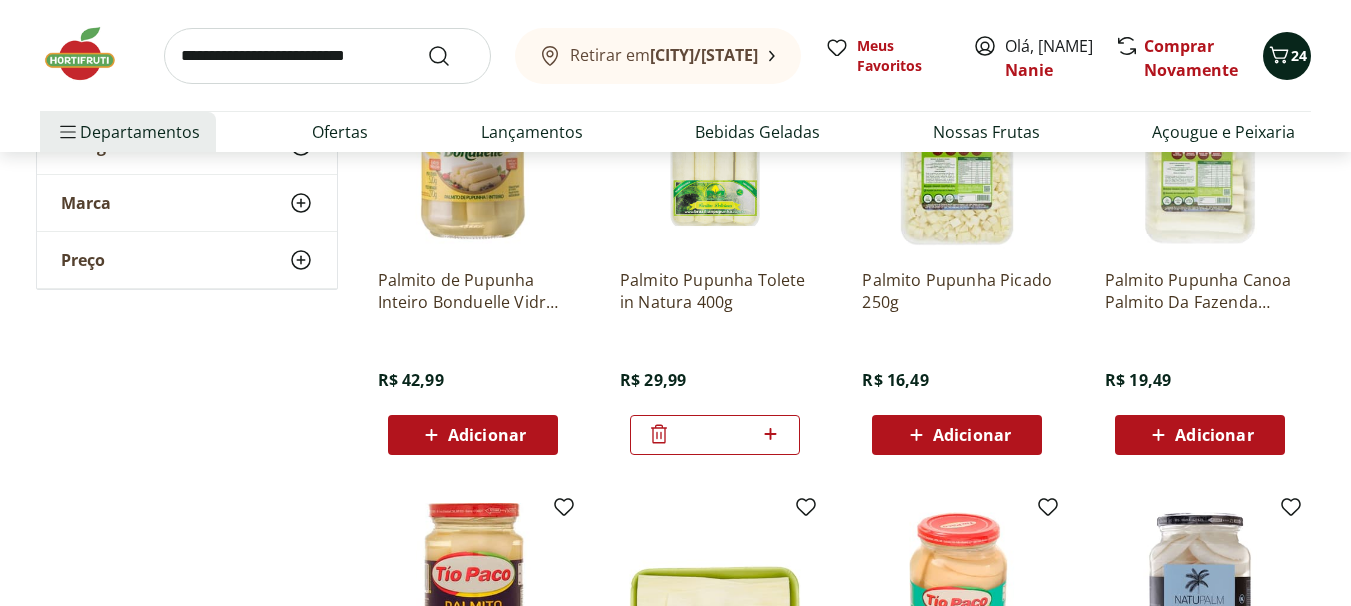 click 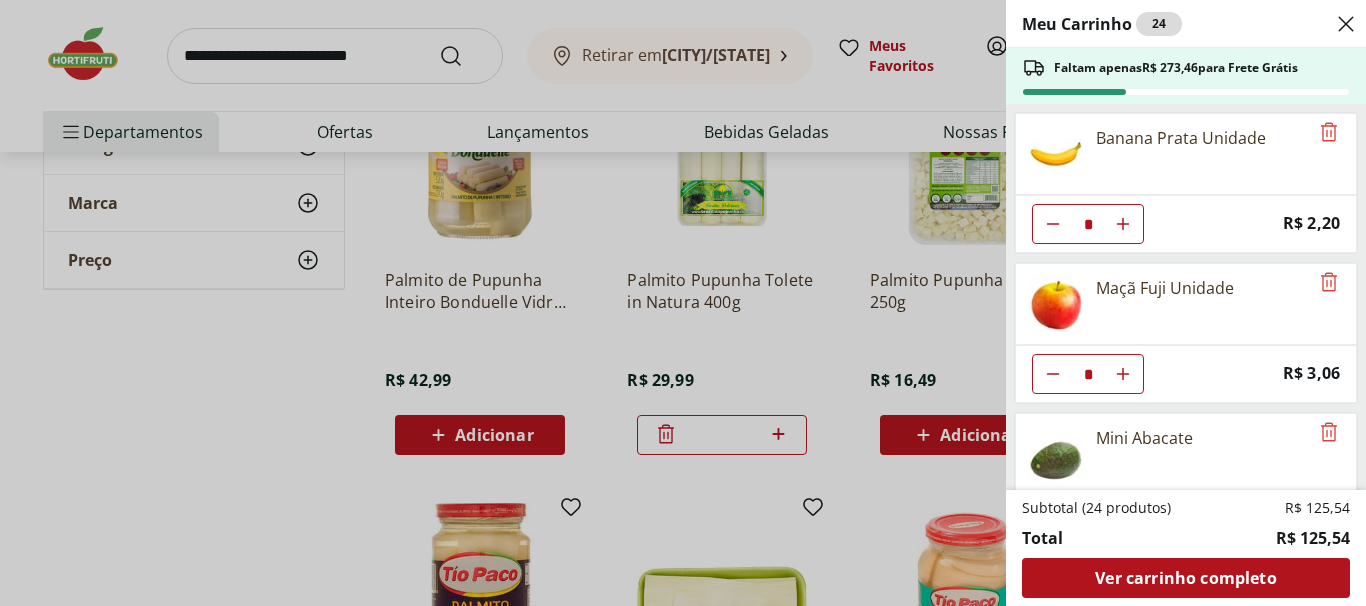 click 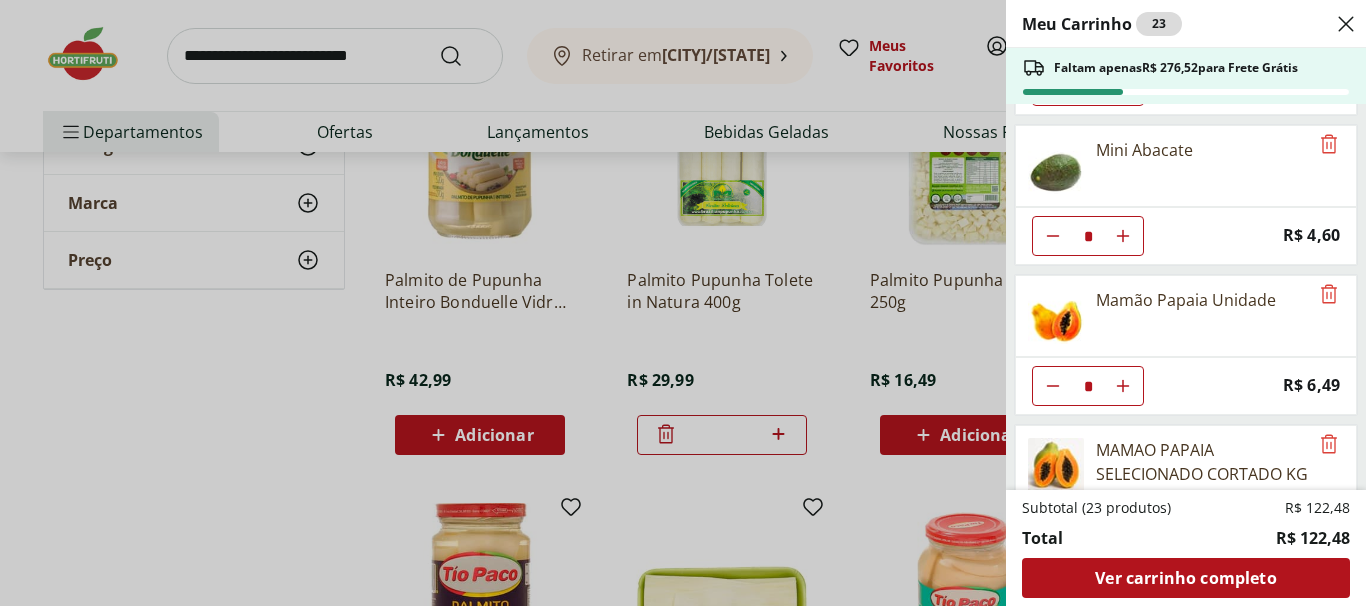 scroll, scrollTop: 222, scrollLeft: 0, axis: vertical 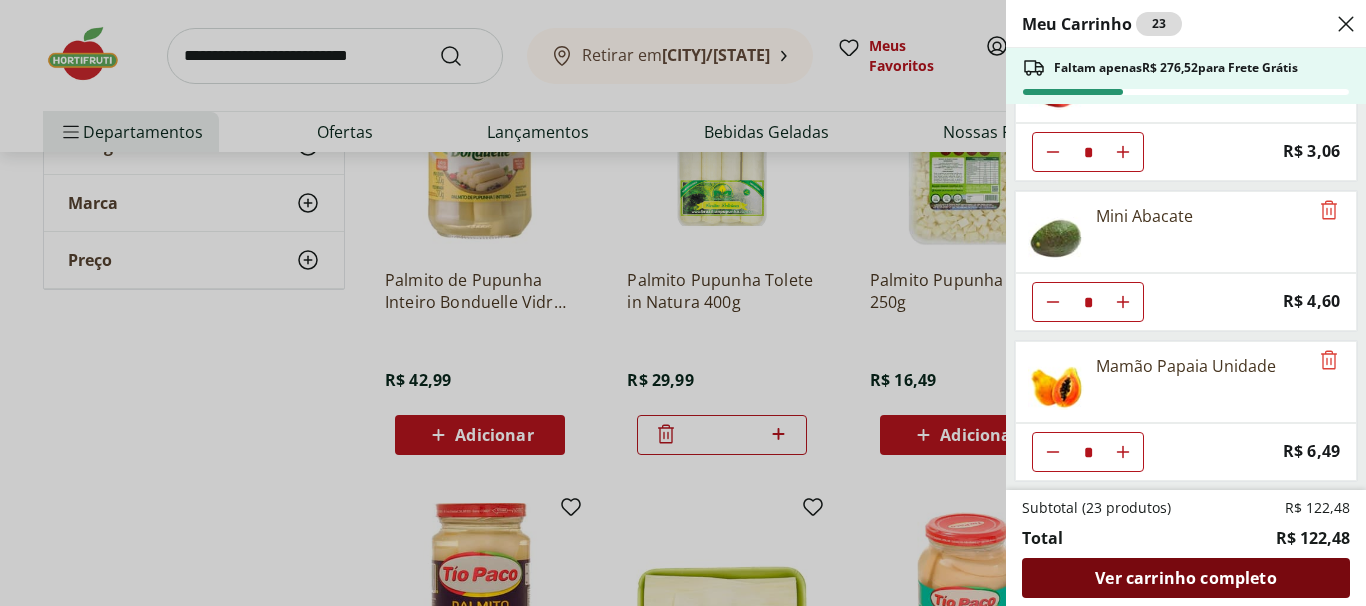 click on "Ver carrinho completo" at bounding box center [1185, 578] 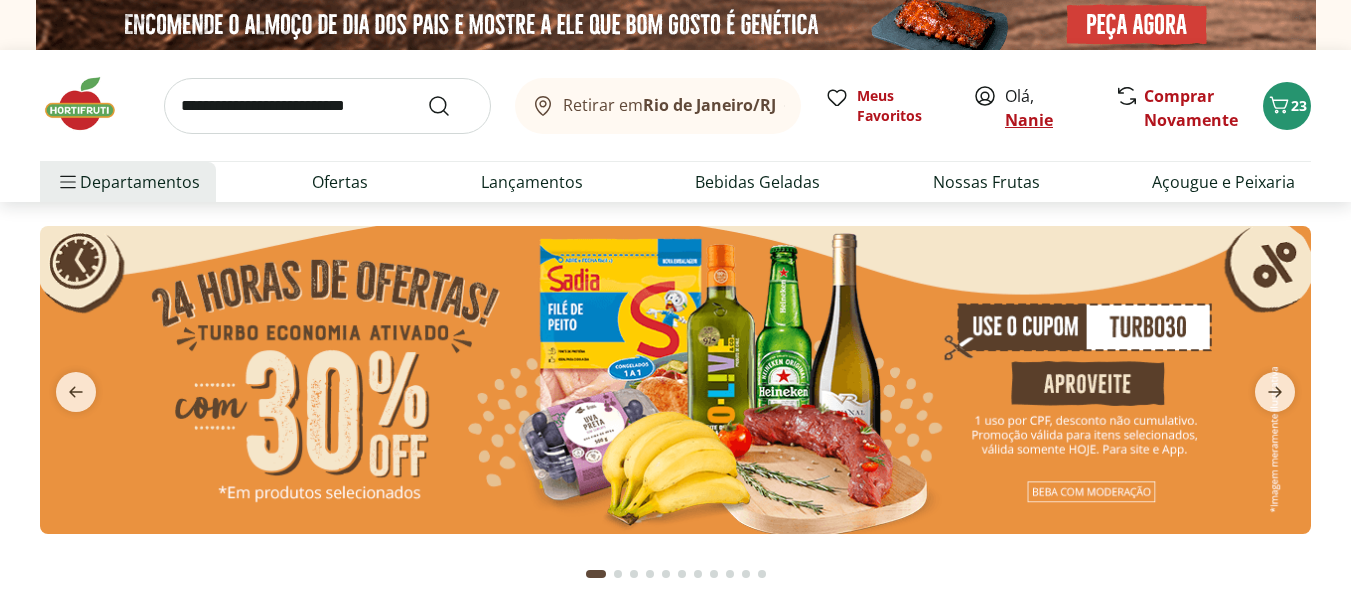 scroll, scrollTop: 0, scrollLeft: 0, axis: both 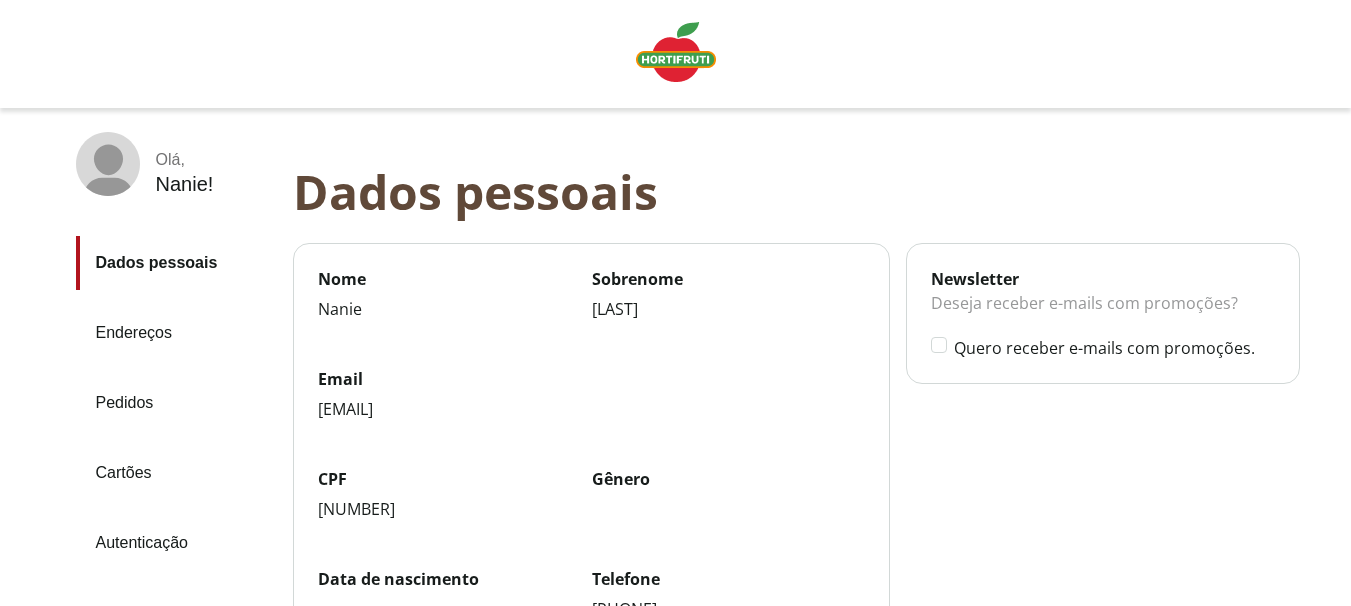 click at bounding box center (676, 52) 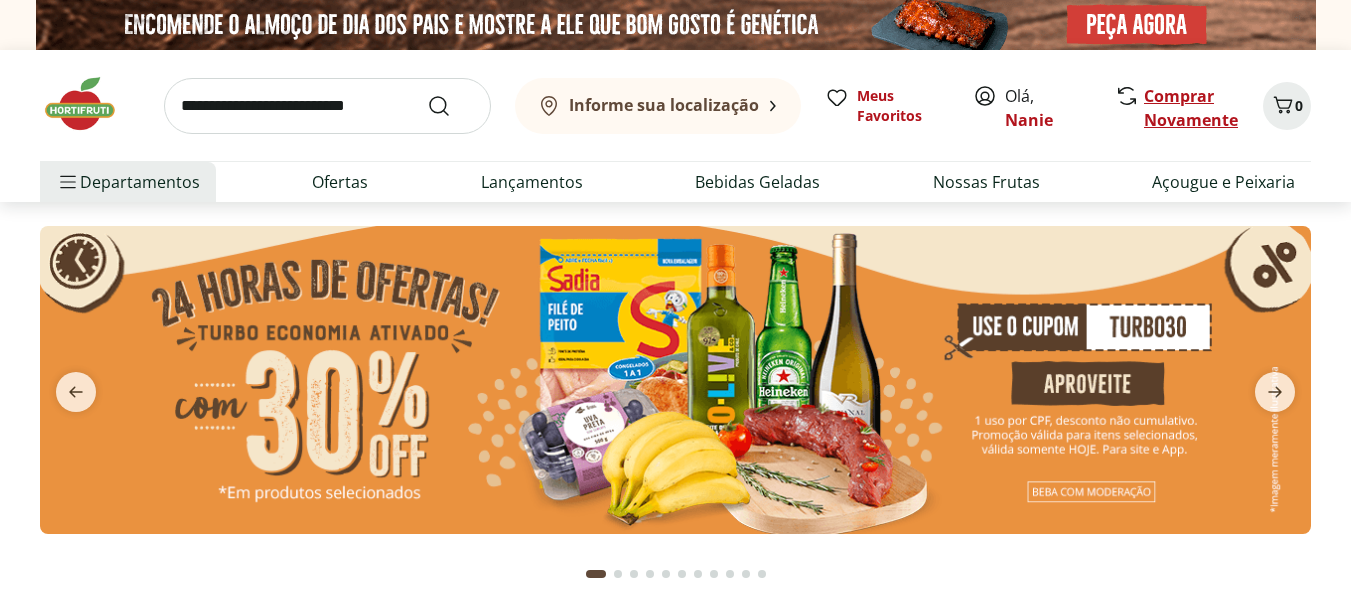 scroll, scrollTop: 0, scrollLeft: 0, axis: both 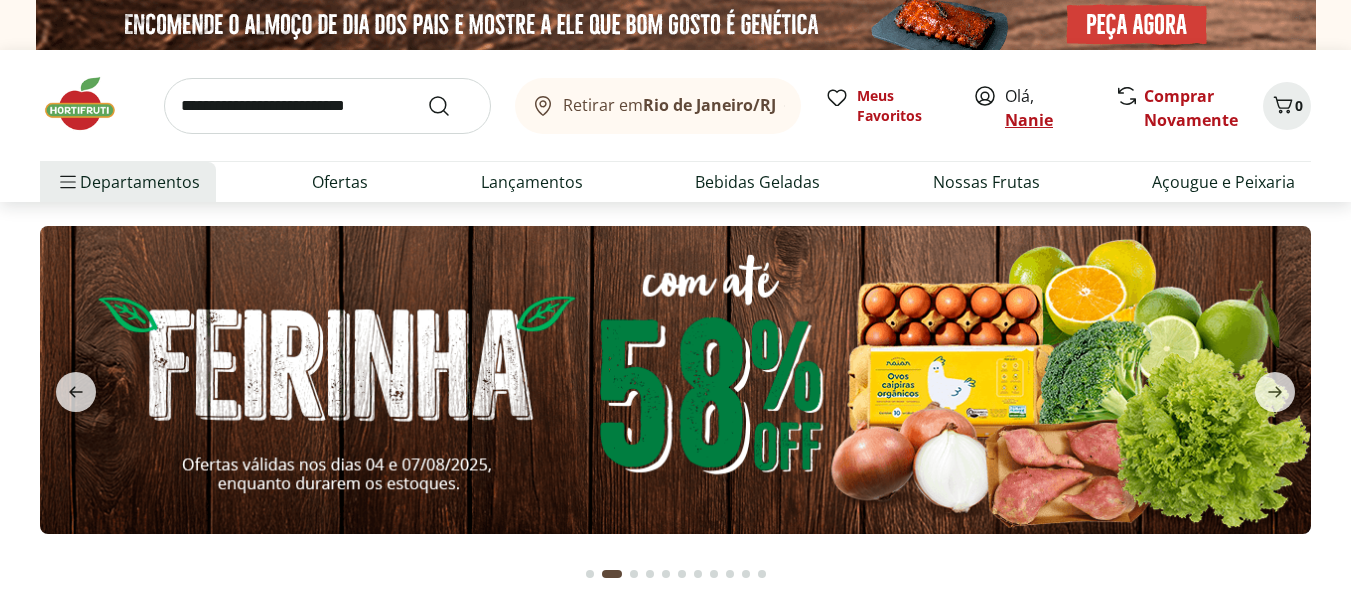 click on "Nanie" at bounding box center (1029, 120) 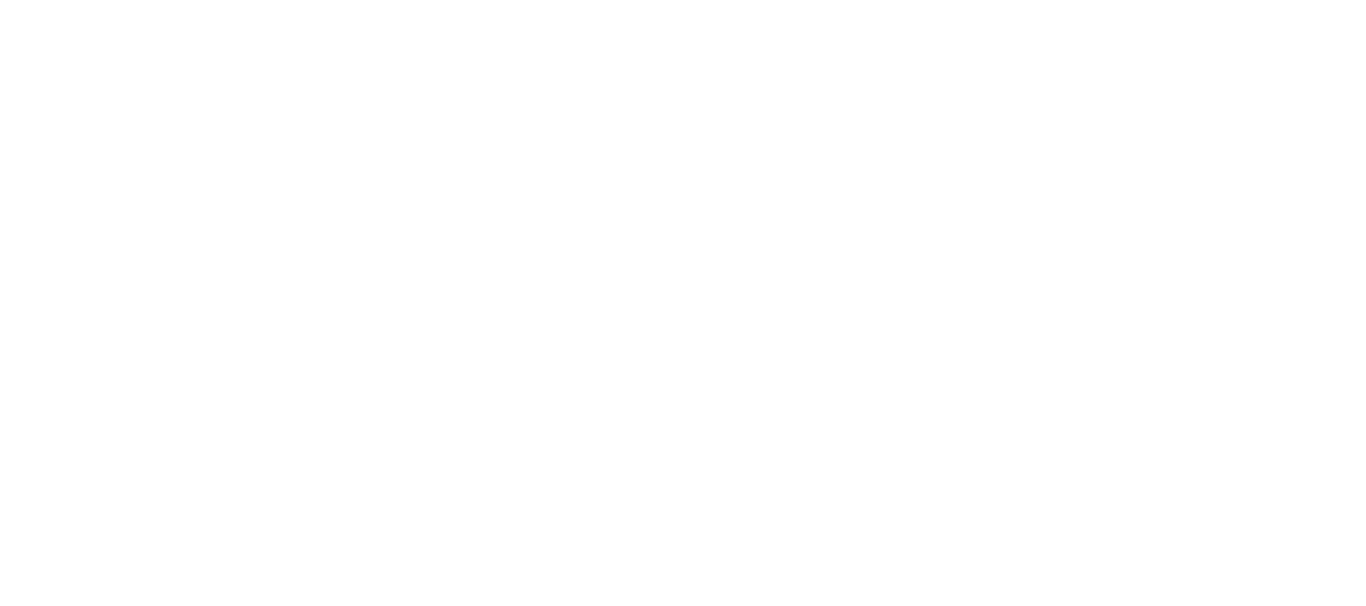 scroll, scrollTop: 0, scrollLeft: 0, axis: both 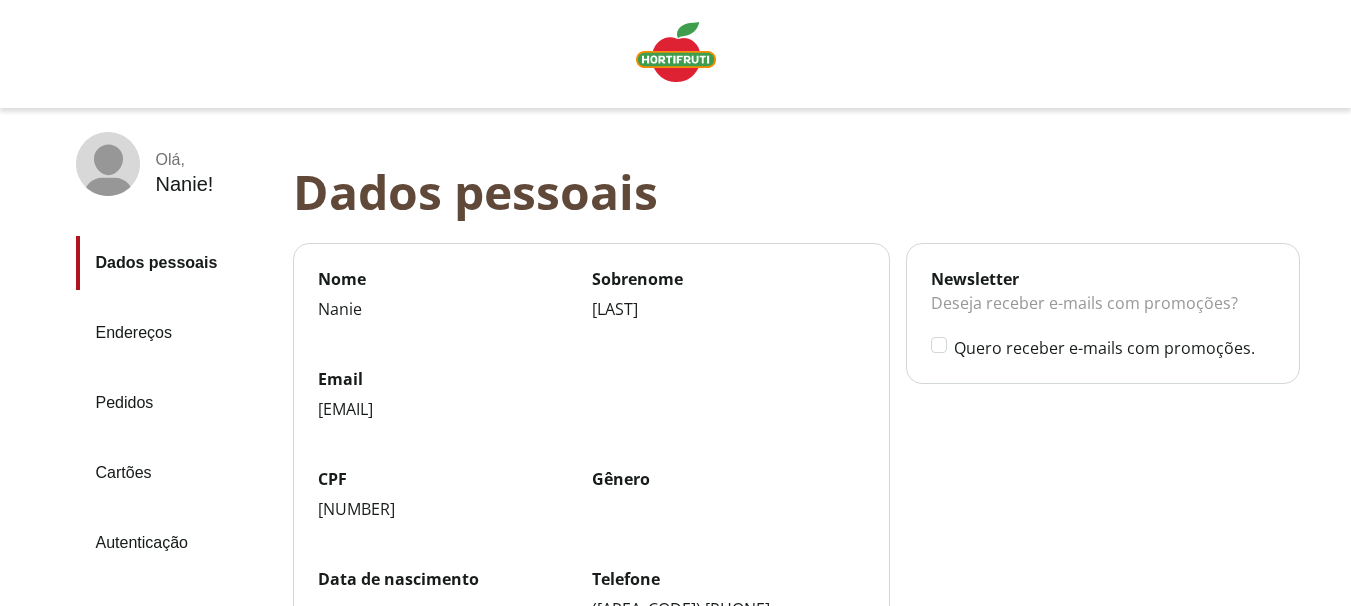click on "Pedidos" at bounding box center [176, 403] 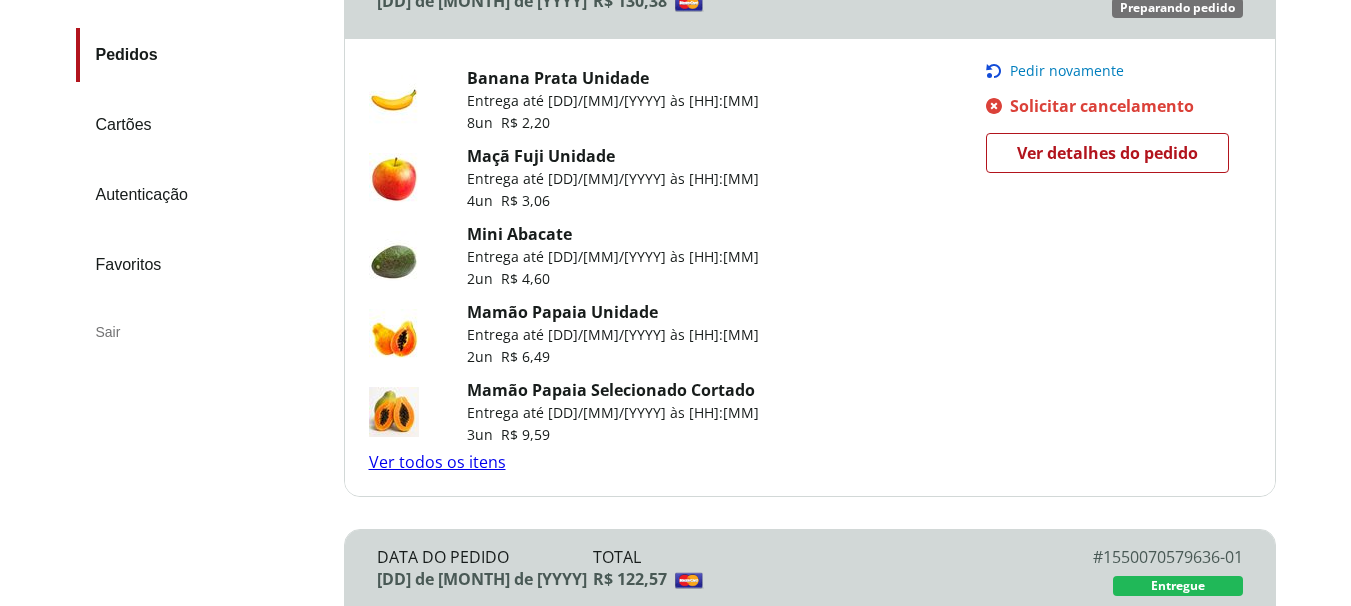 scroll, scrollTop: 300, scrollLeft: 0, axis: vertical 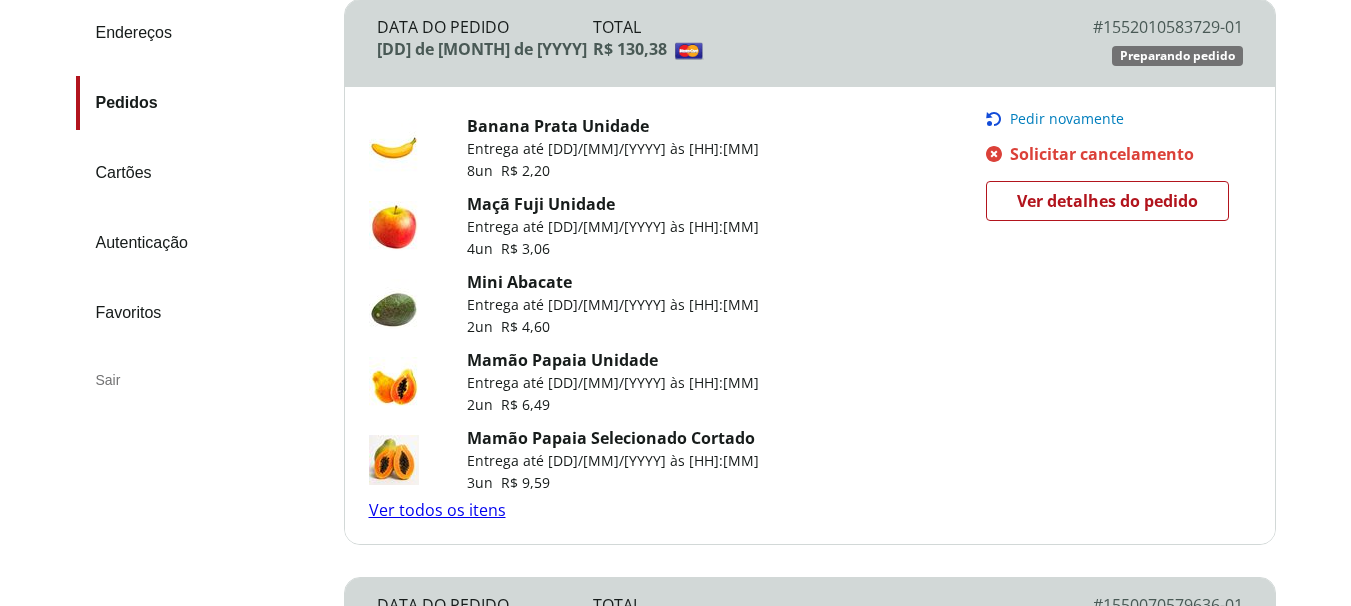 click on "Ver detalhes do pedido" at bounding box center [1107, 201] 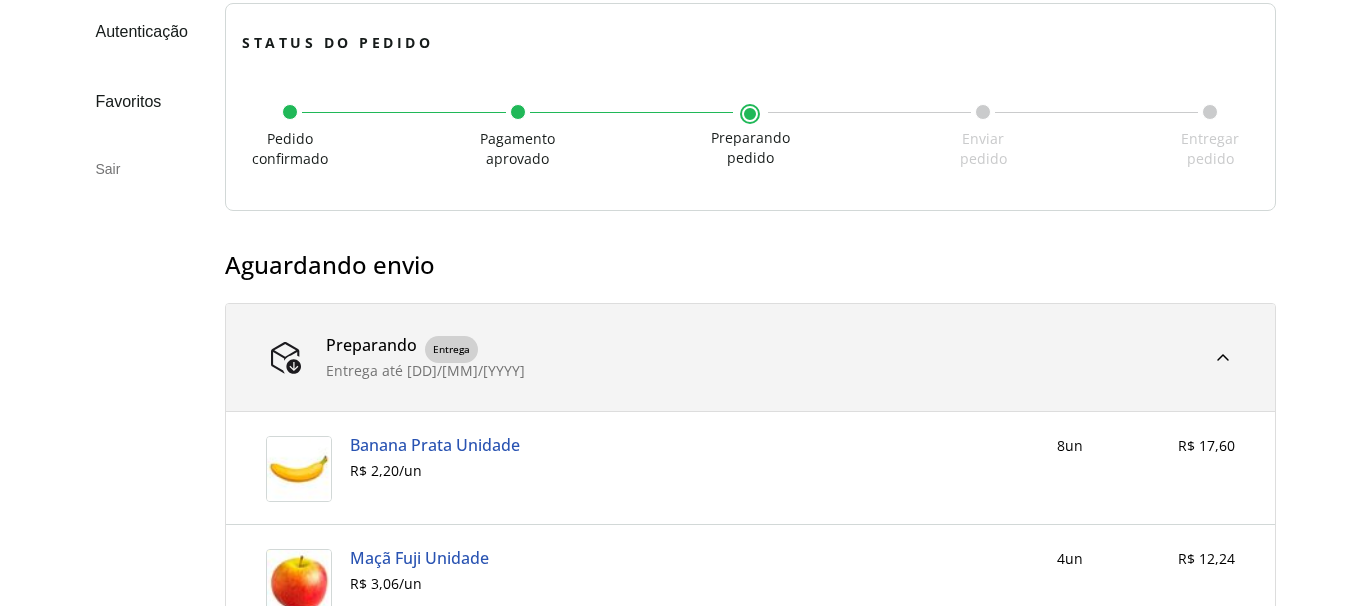 scroll, scrollTop: 510, scrollLeft: 0, axis: vertical 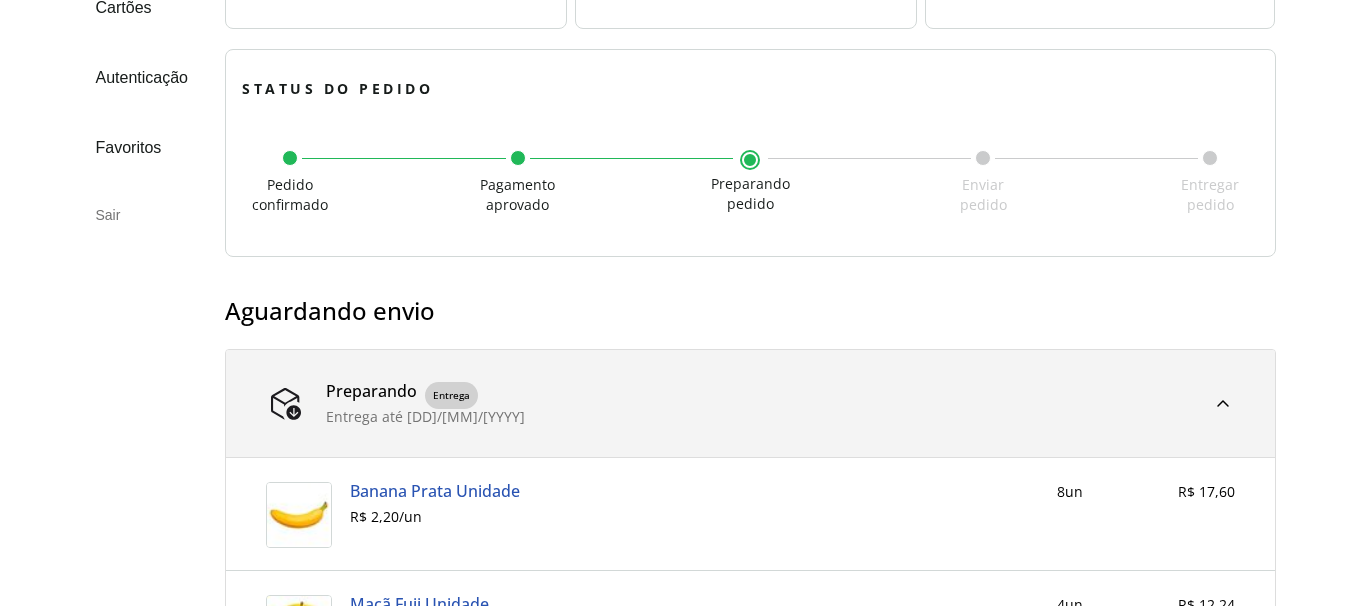 click on "Sair" at bounding box center [143, 215] 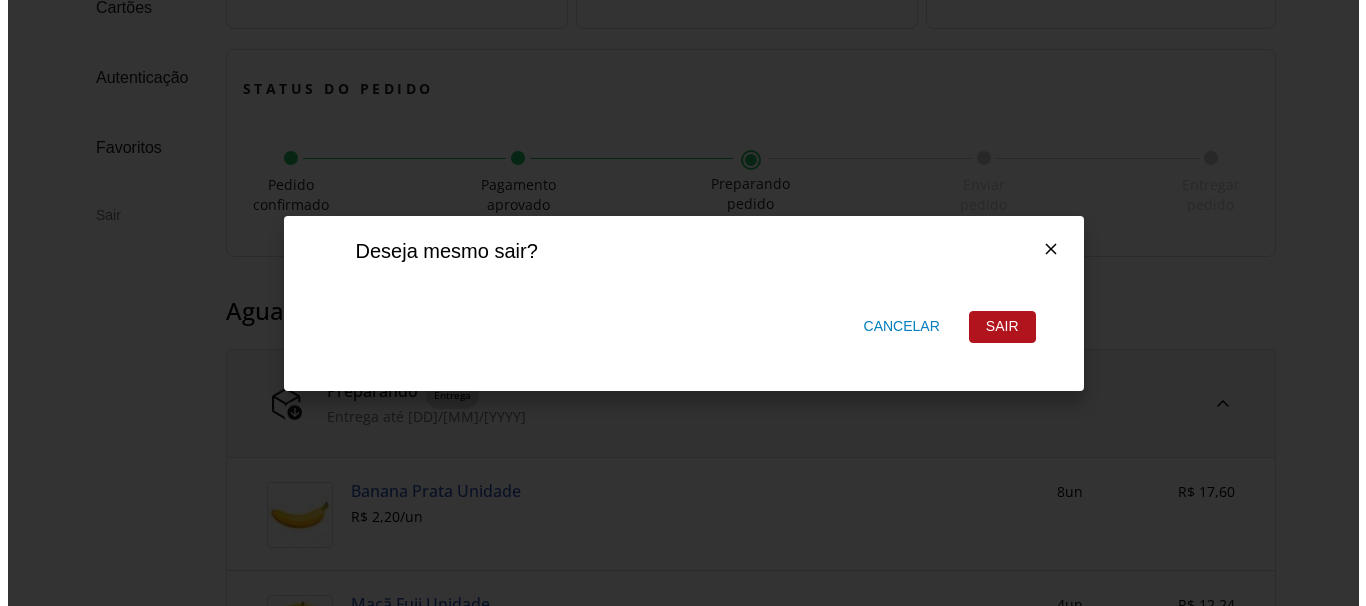 scroll, scrollTop: 0, scrollLeft: 0, axis: both 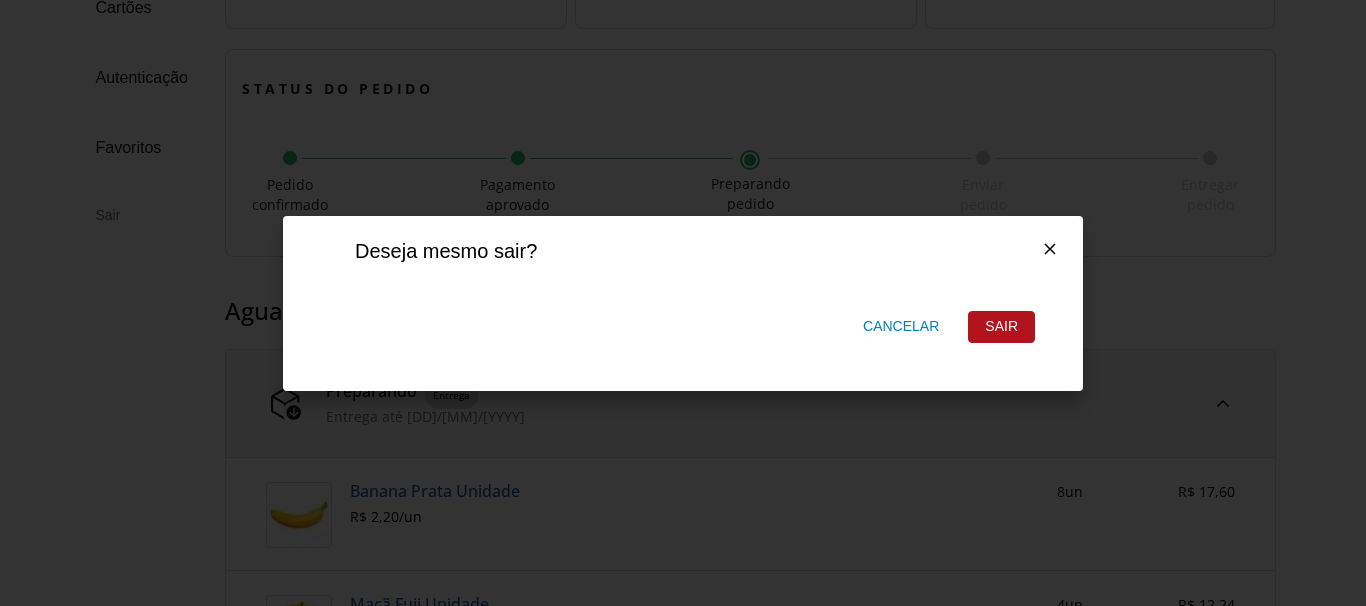 click on "Sair" at bounding box center [1001, 327] 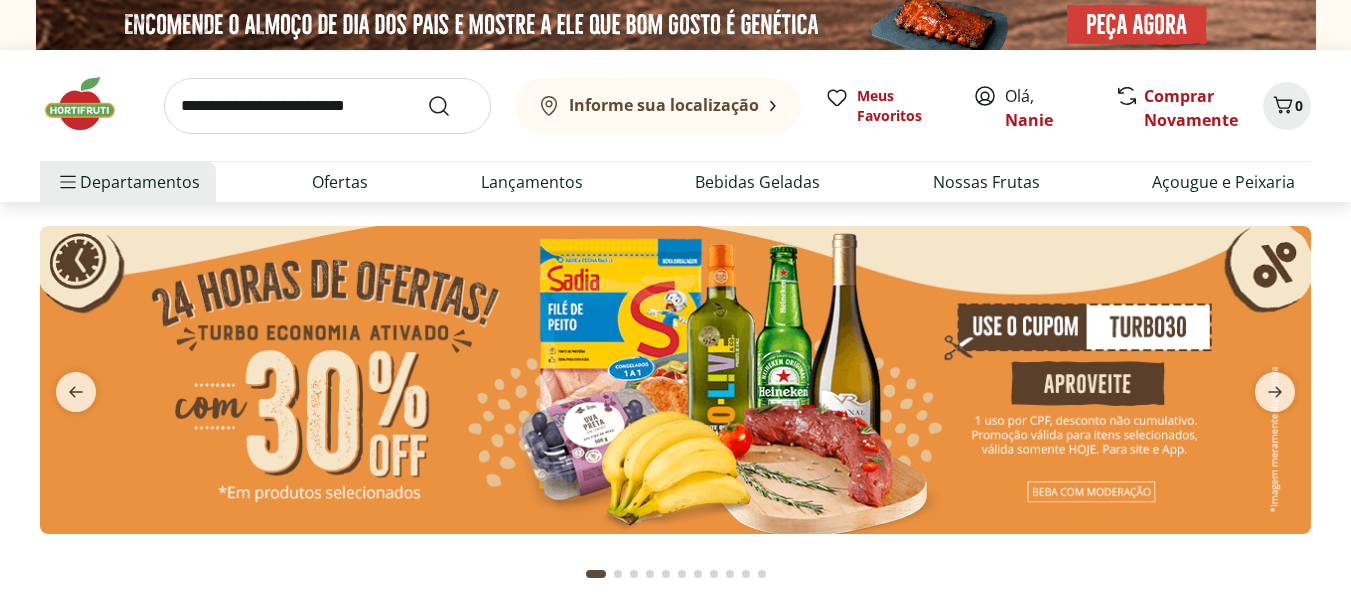 scroll, scrollTop: 0, scrollLeft: 0, axis: both 